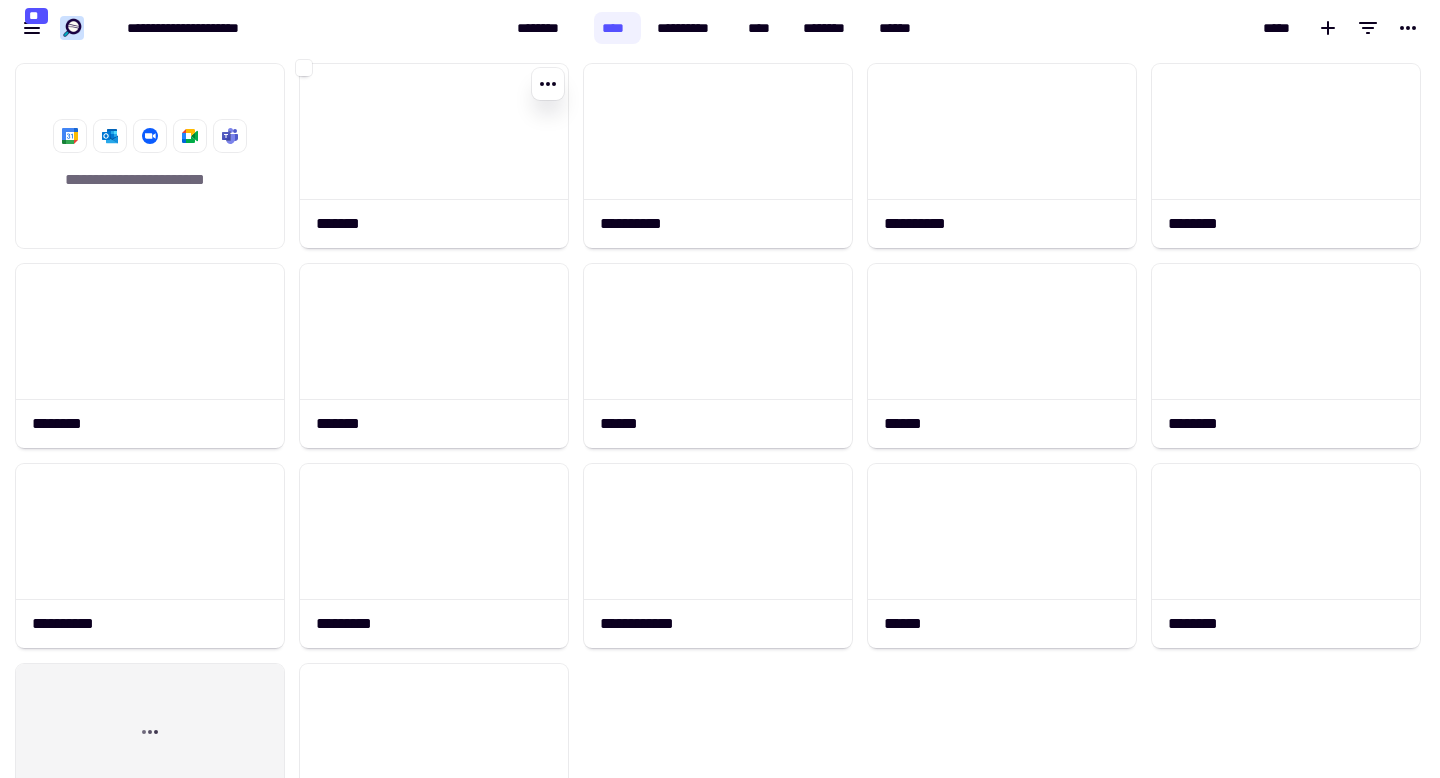 scroll, scrollTop: 0, scrollLeft: 0, axis: both 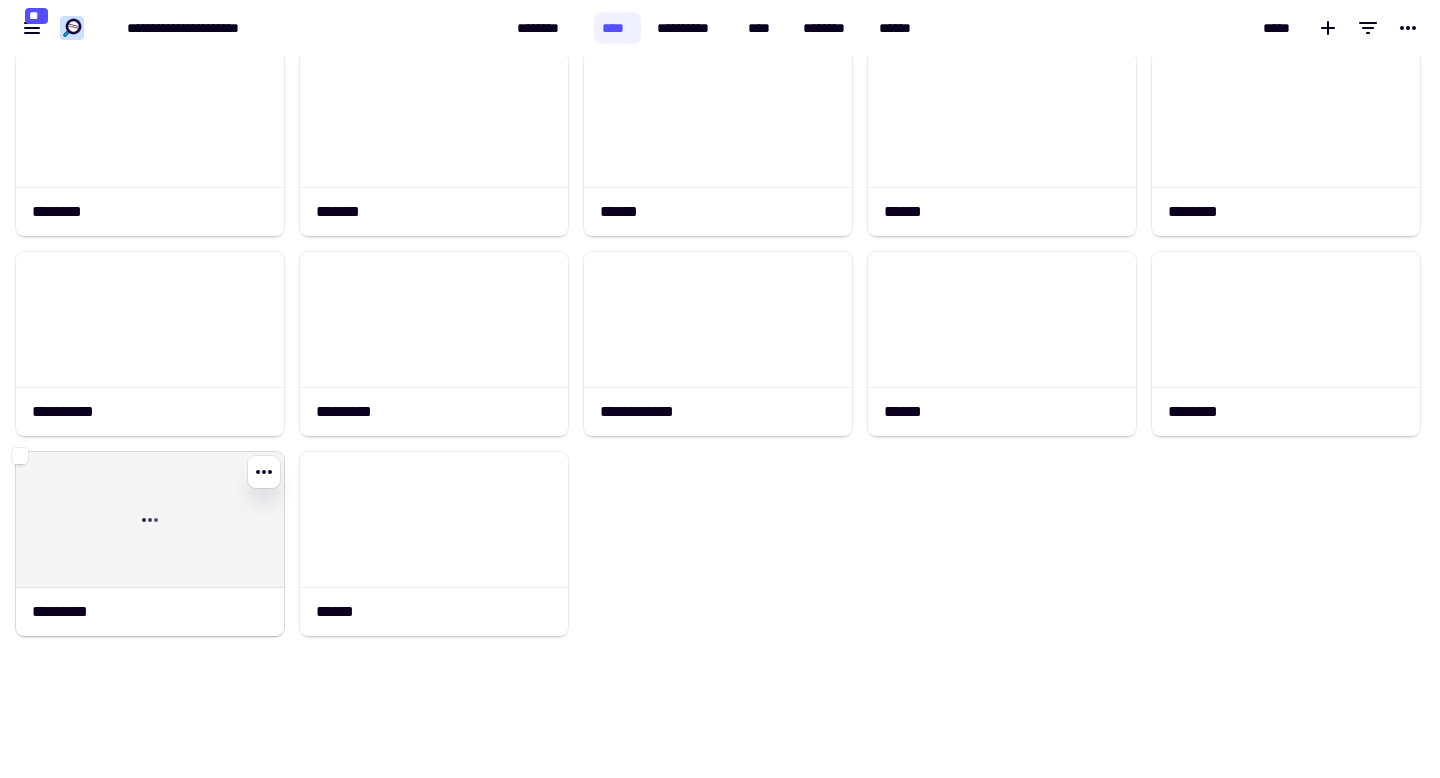 click 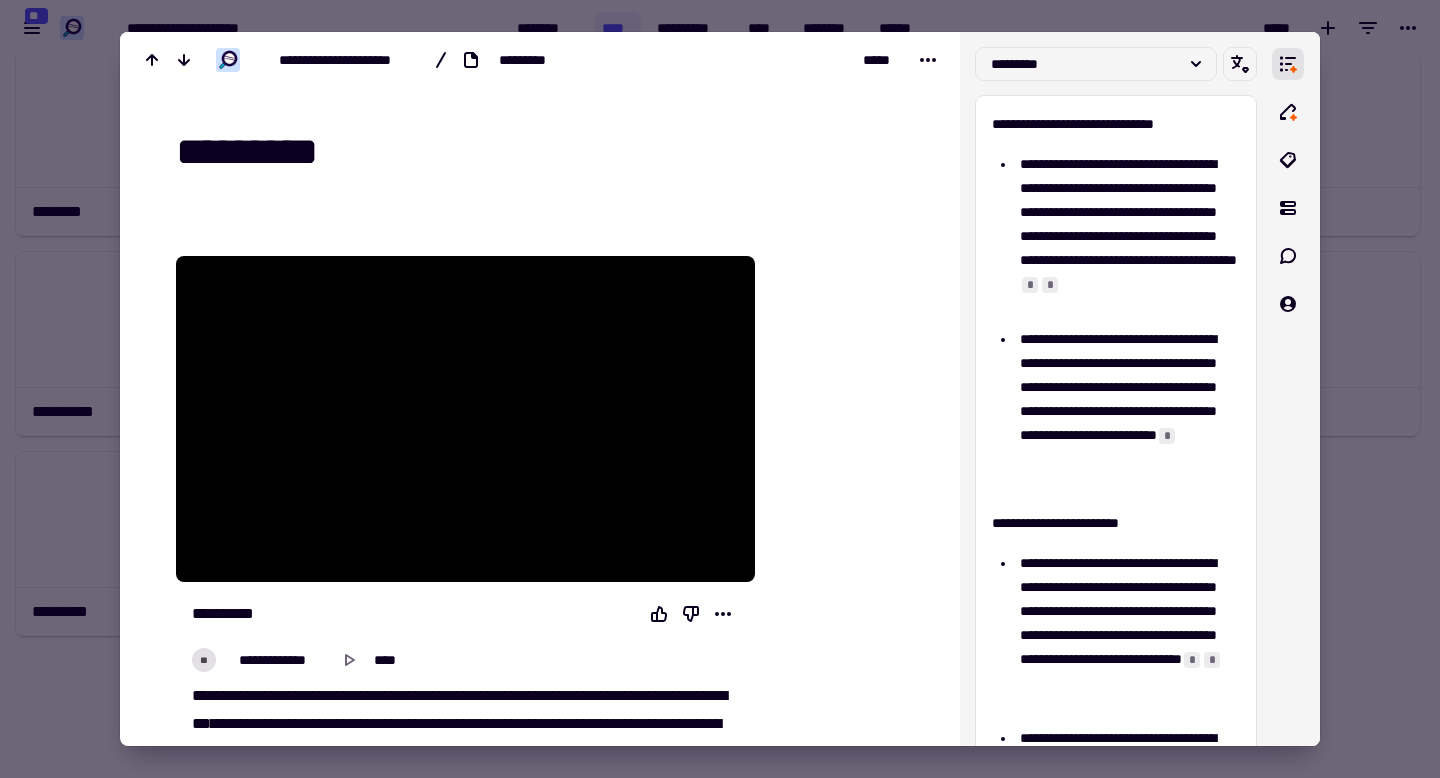 click at bounding box center (720, 389) 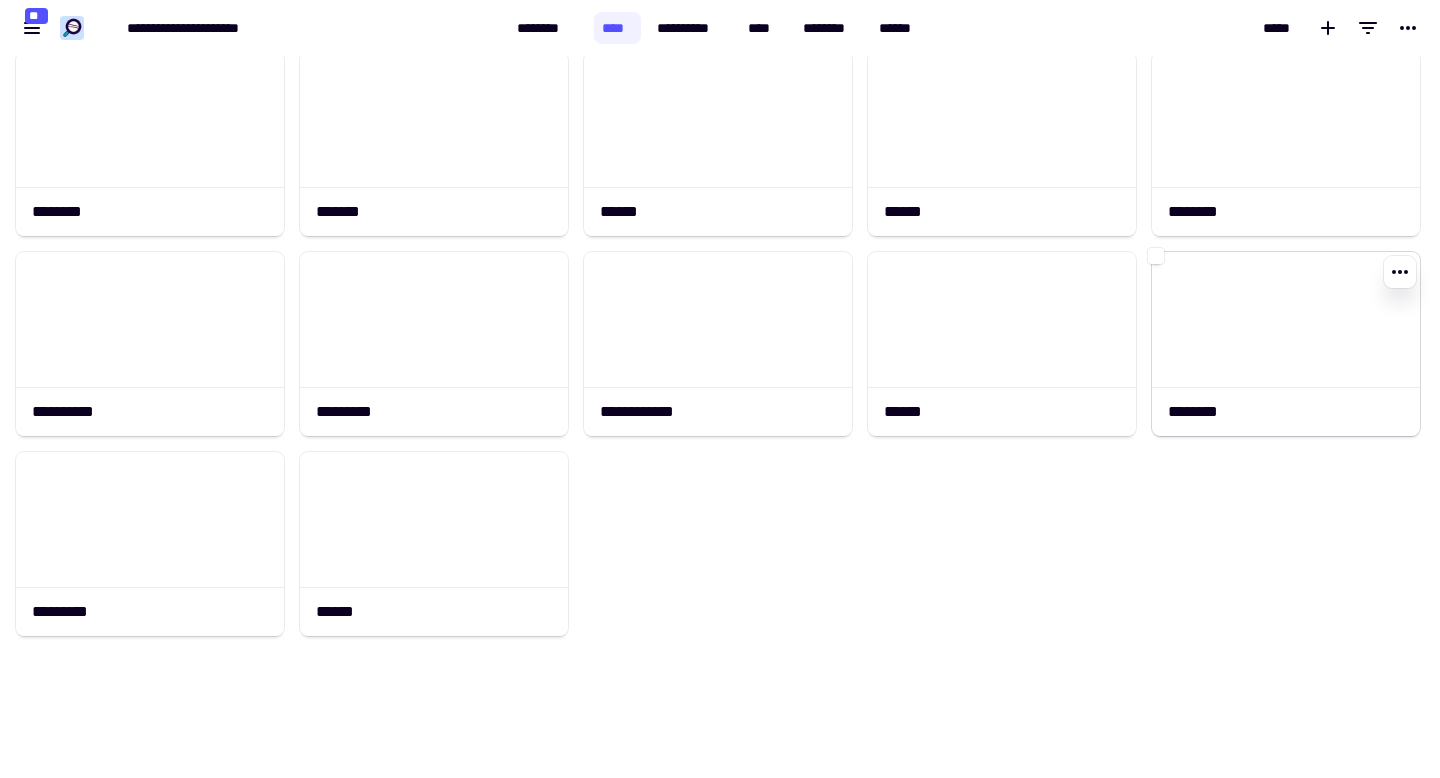 click 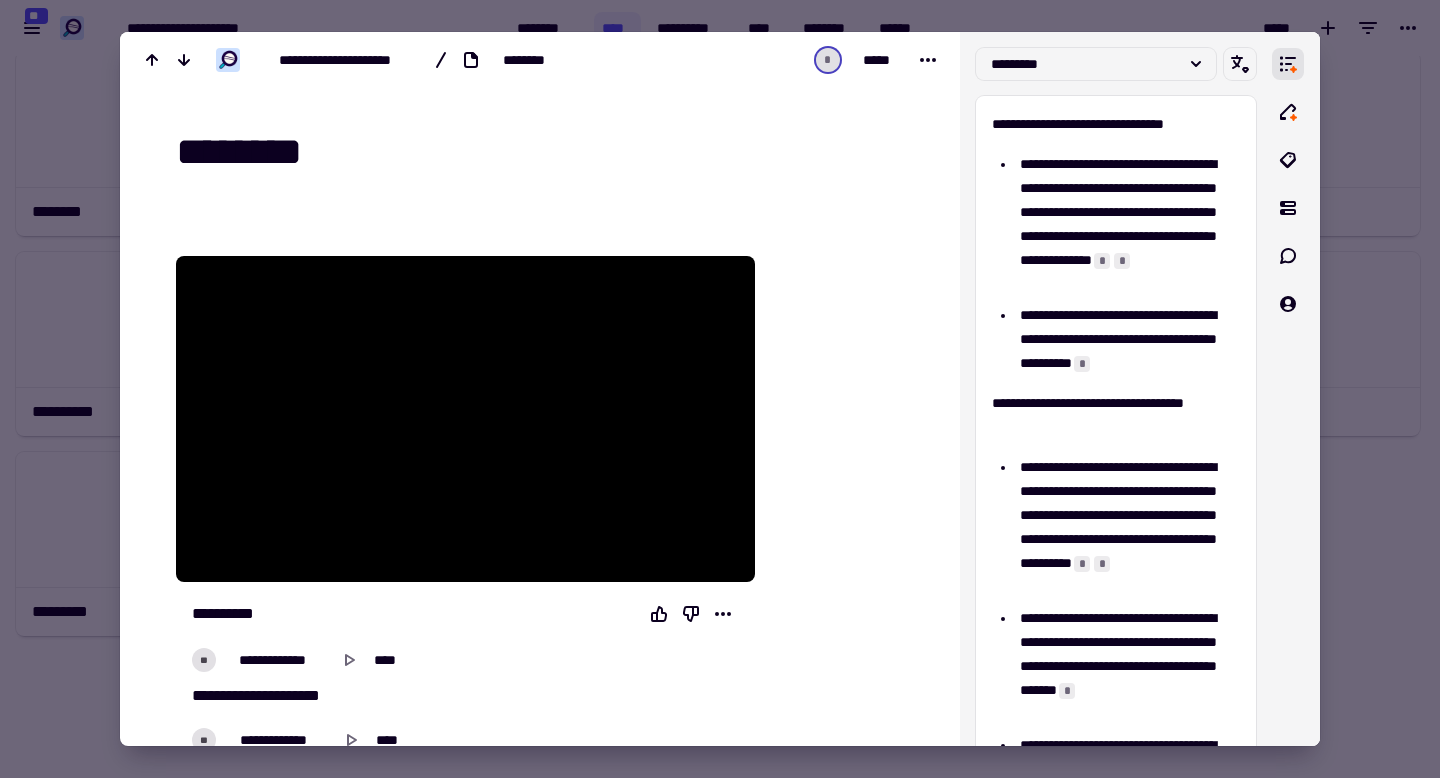 click at bounding box center (720, 389) 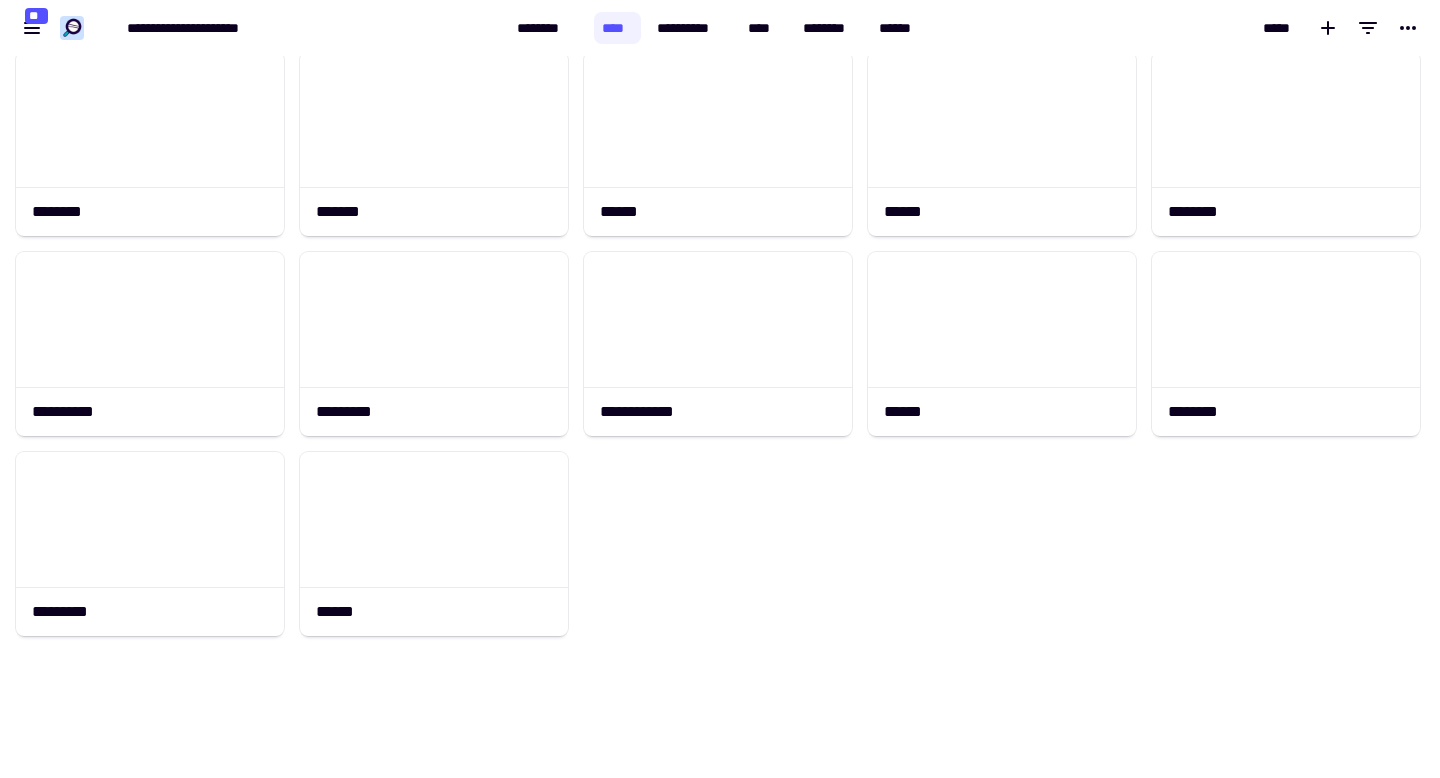 scroll, scrollTop: 0, scrollLeft: 0, axis: both 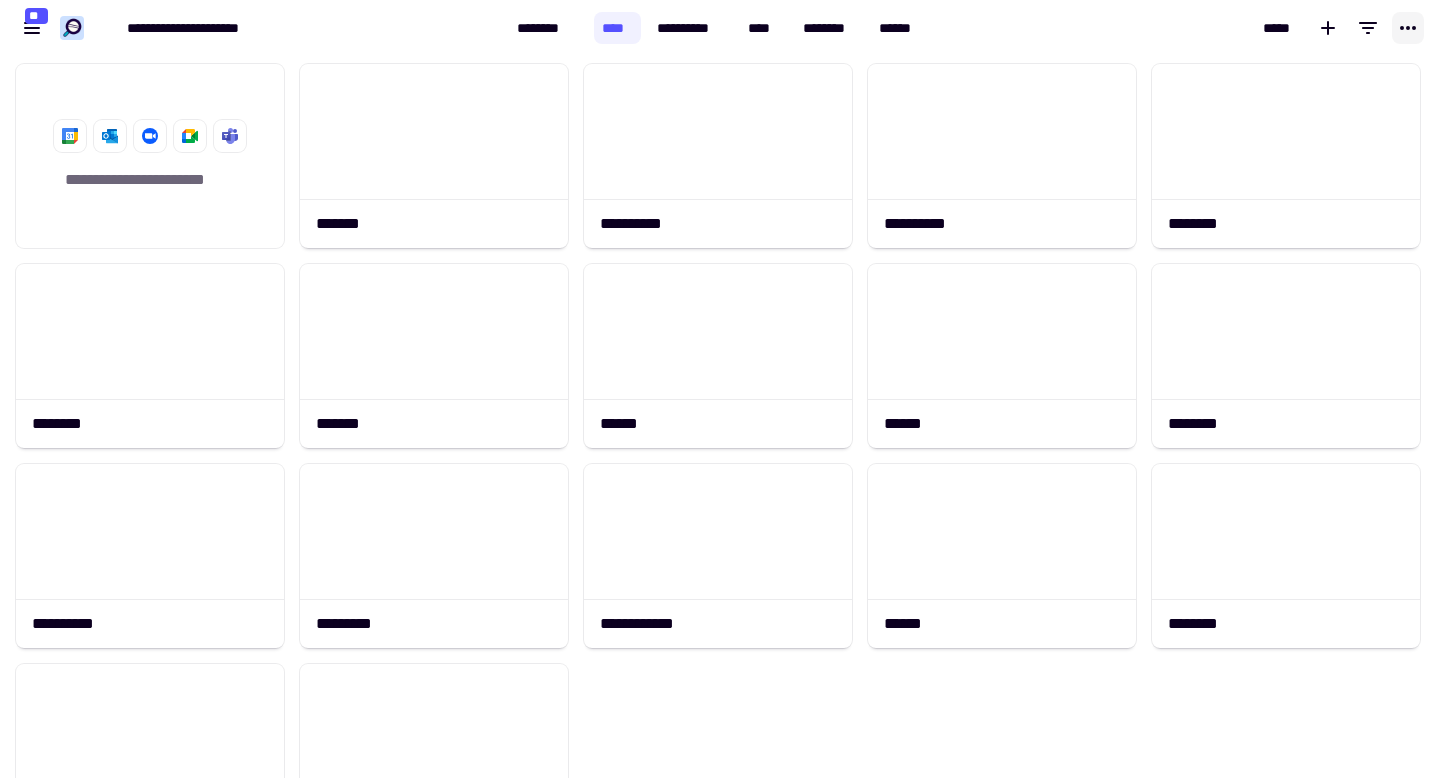 click 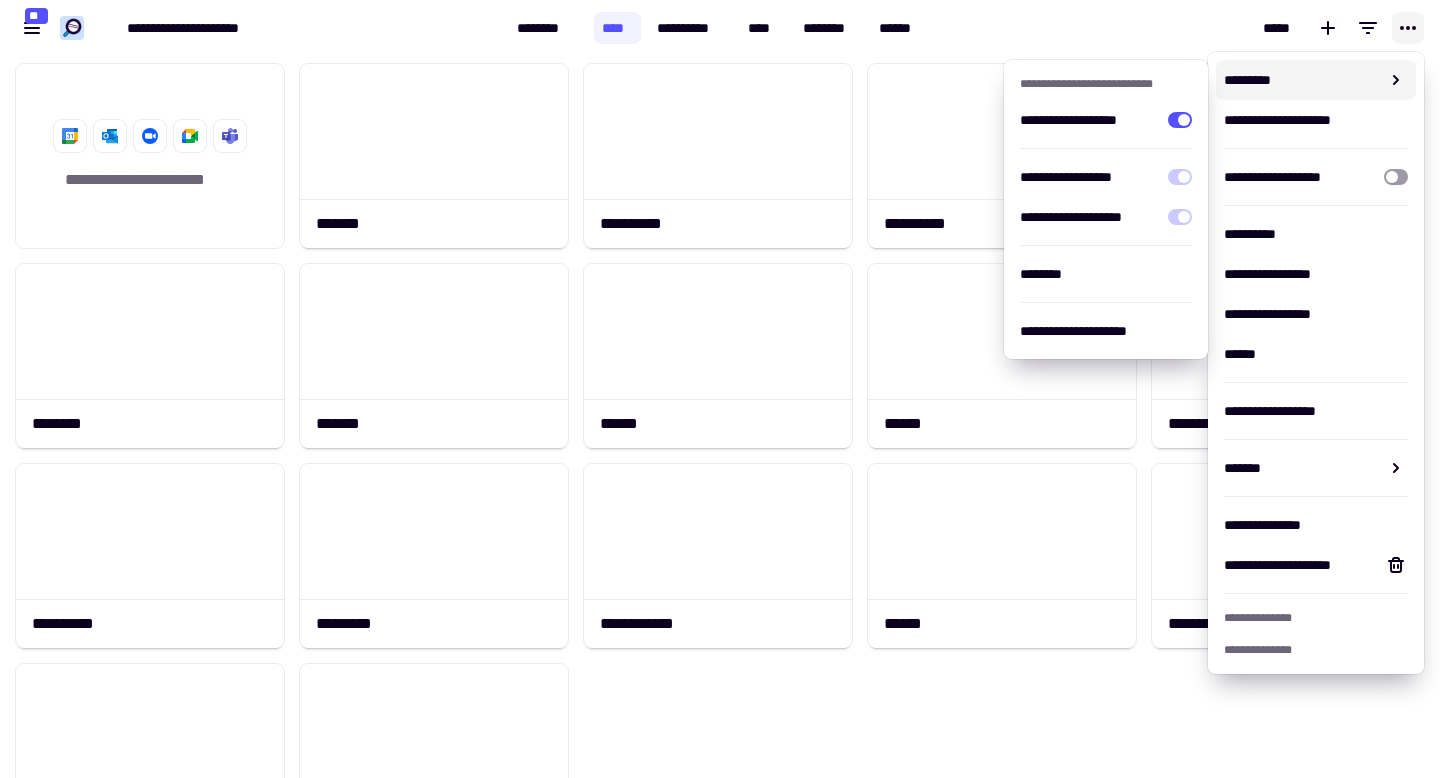 click 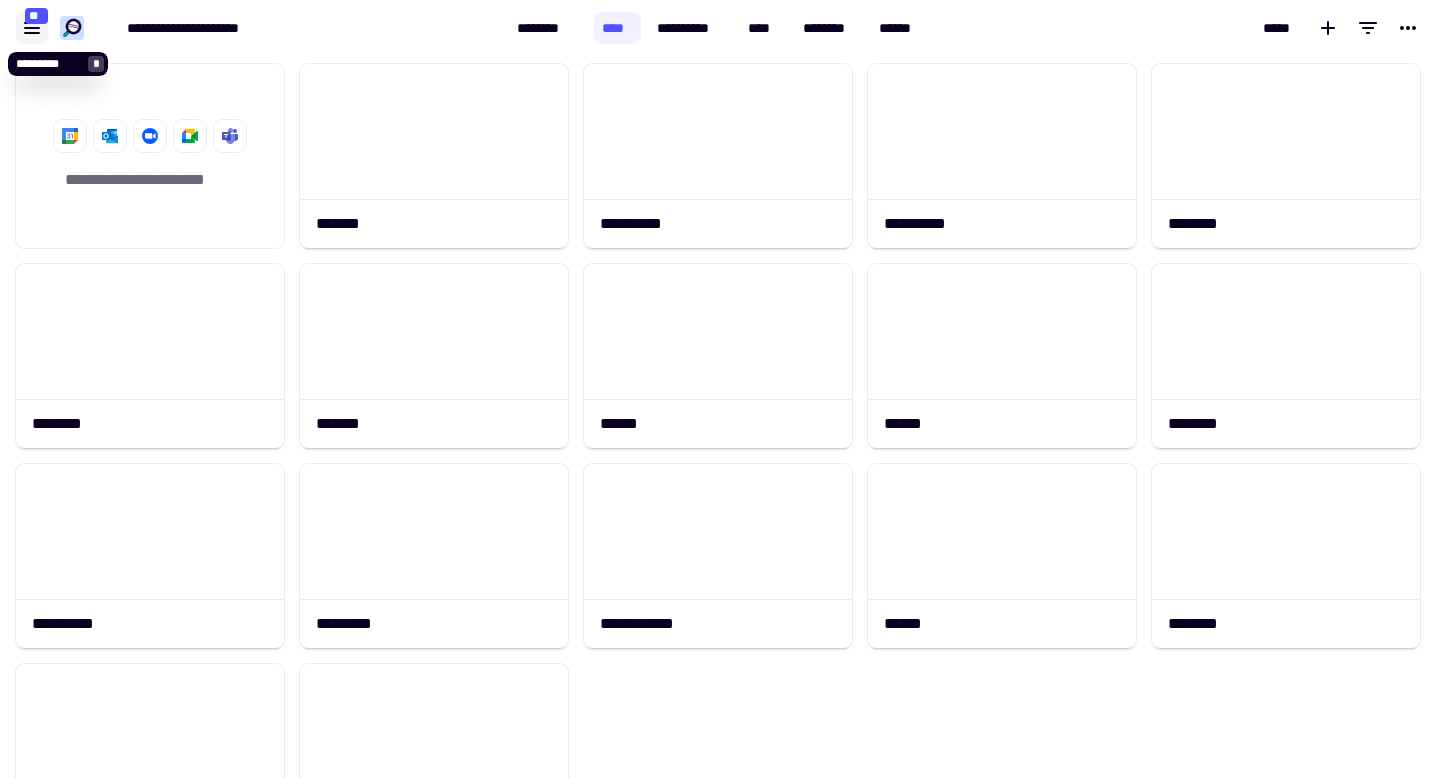 click 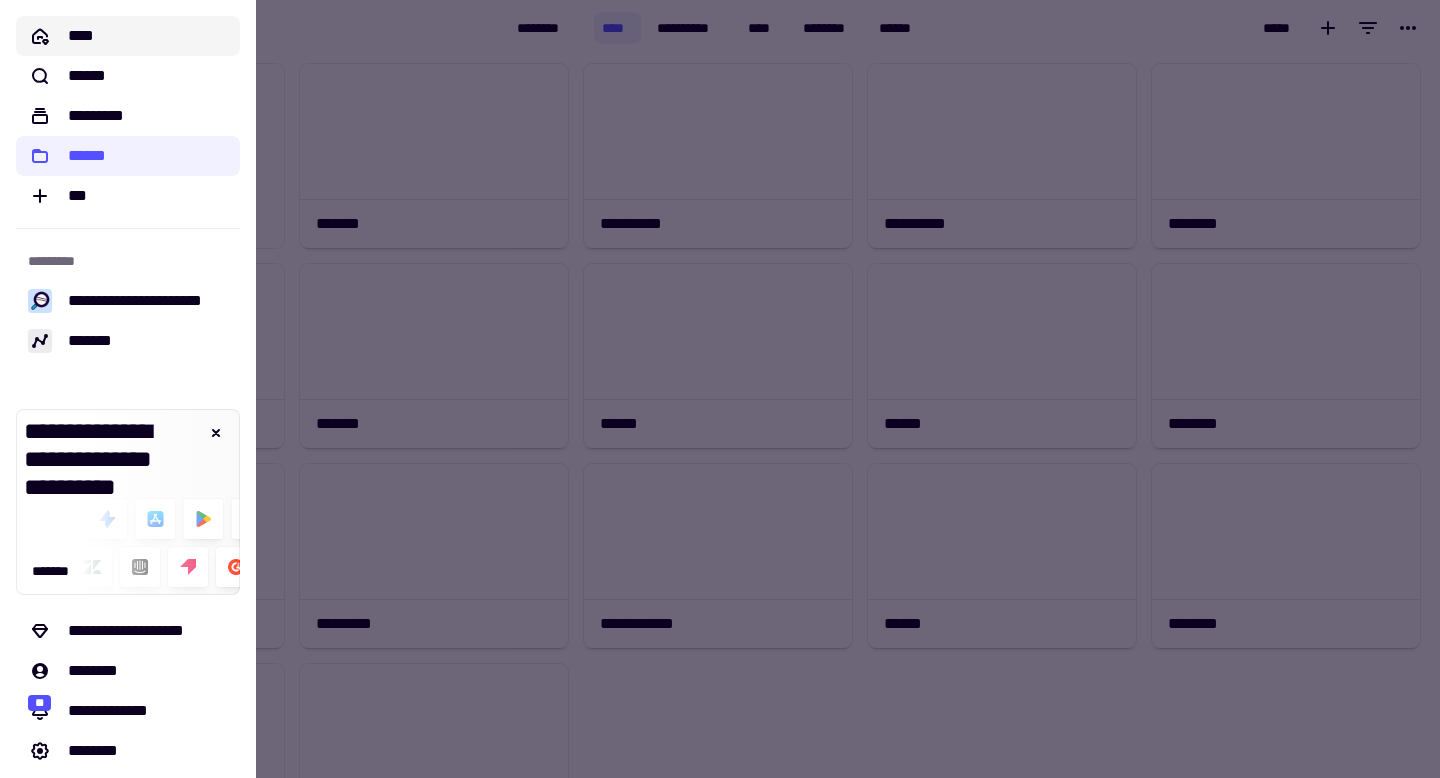 click on "****" 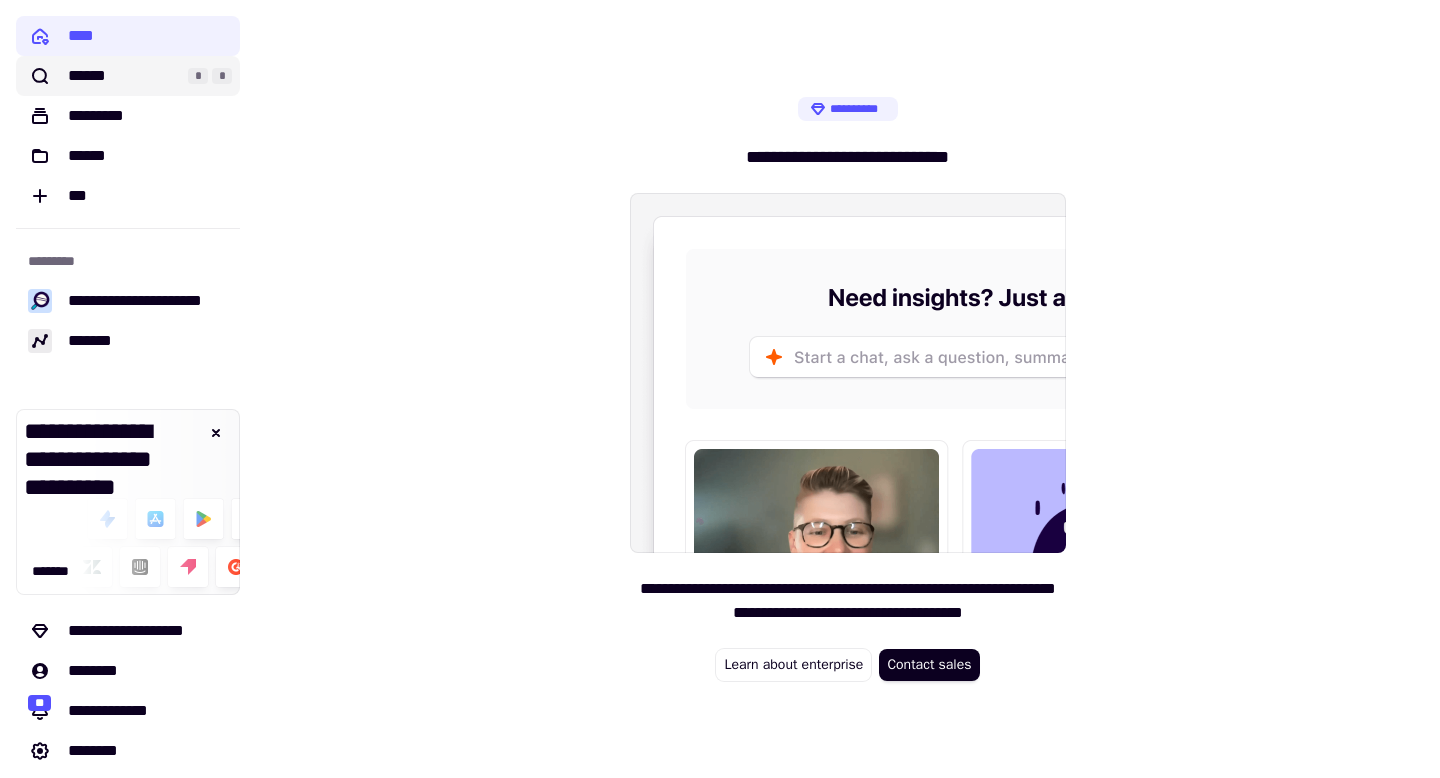 click on "******" 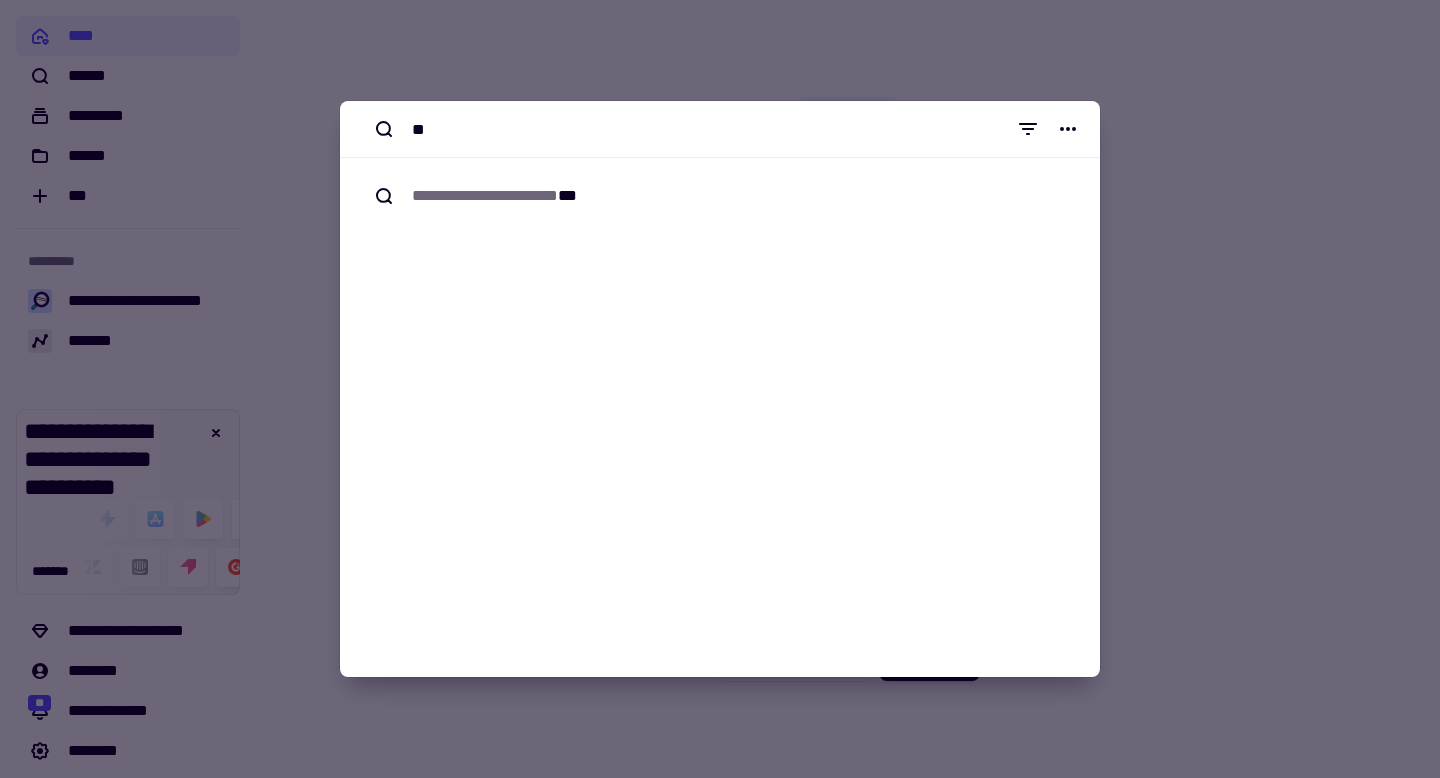 type on "*" 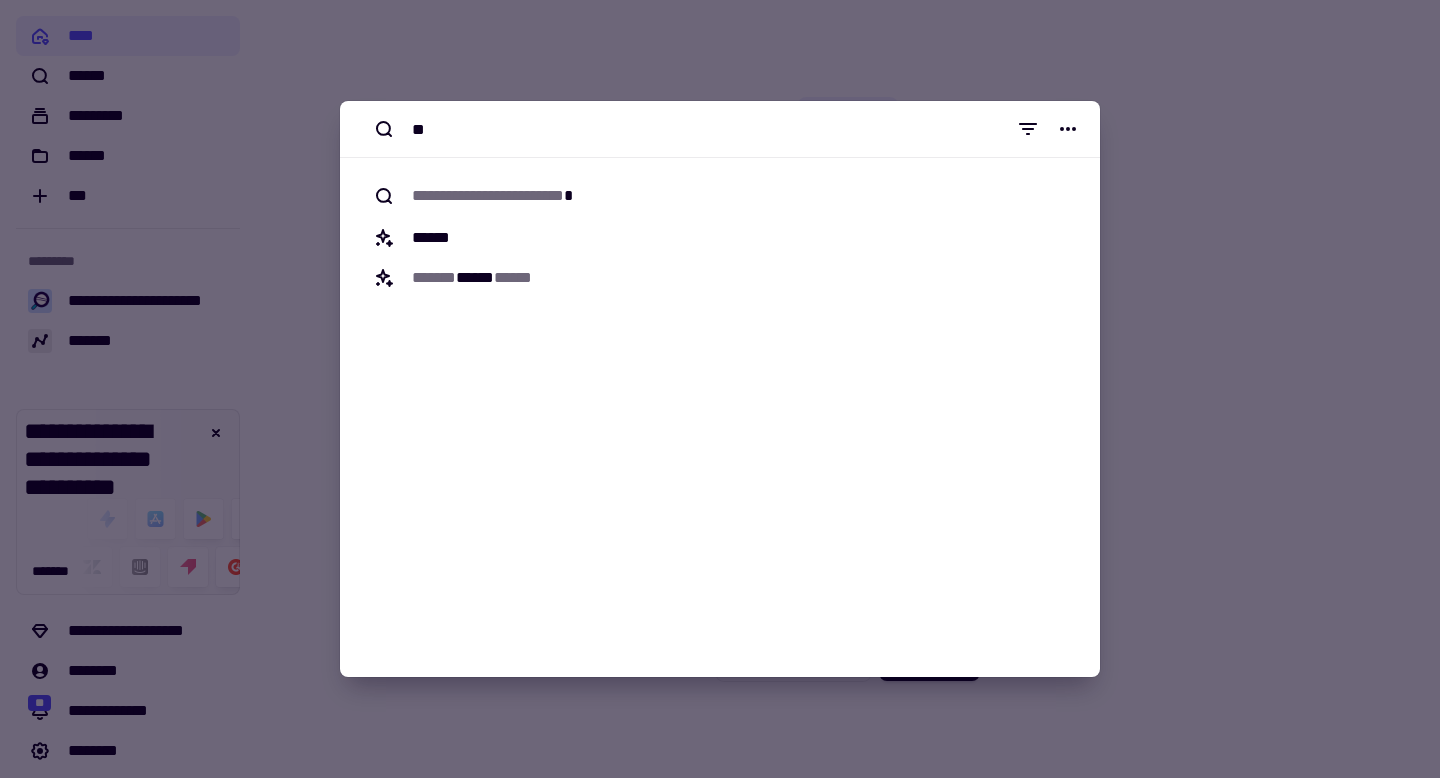 type on "*" 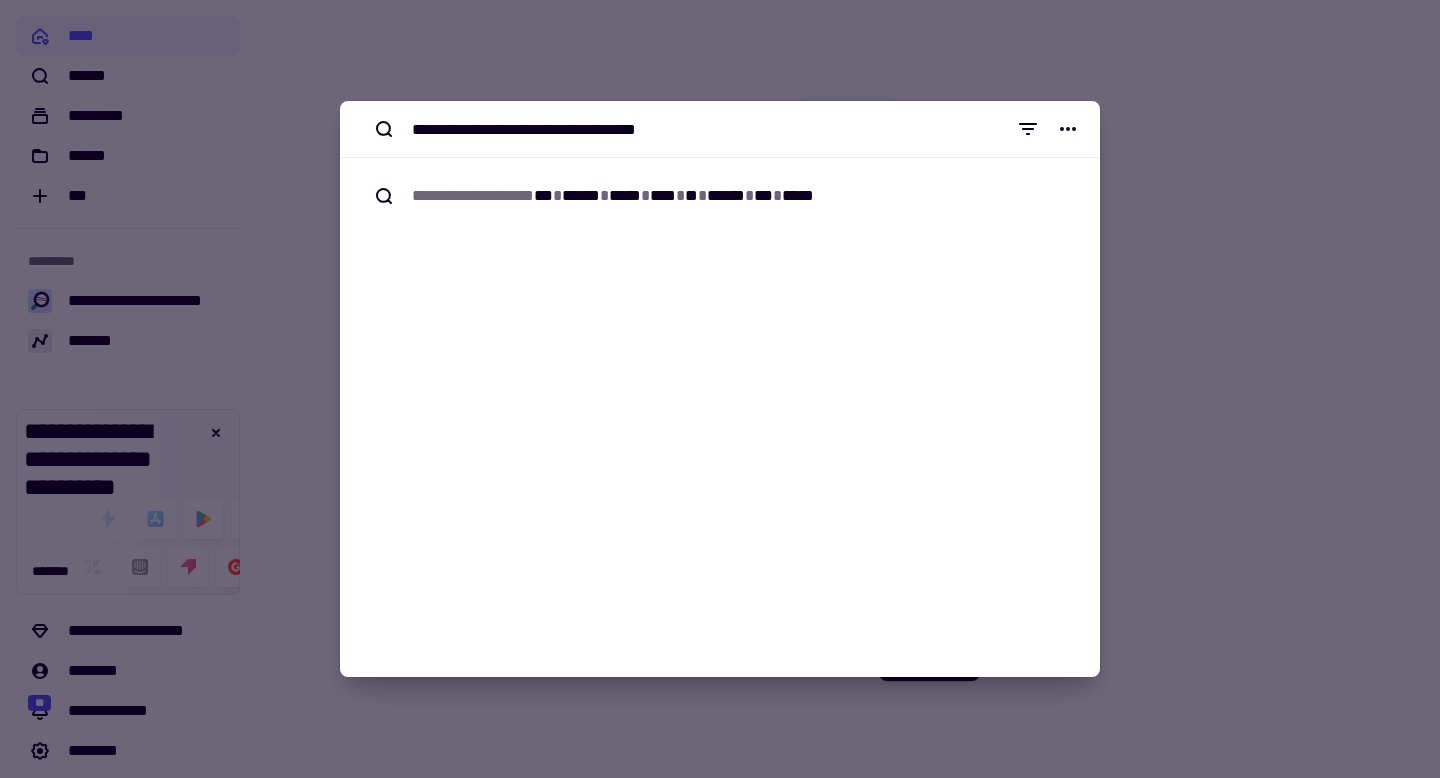 type on "**********" 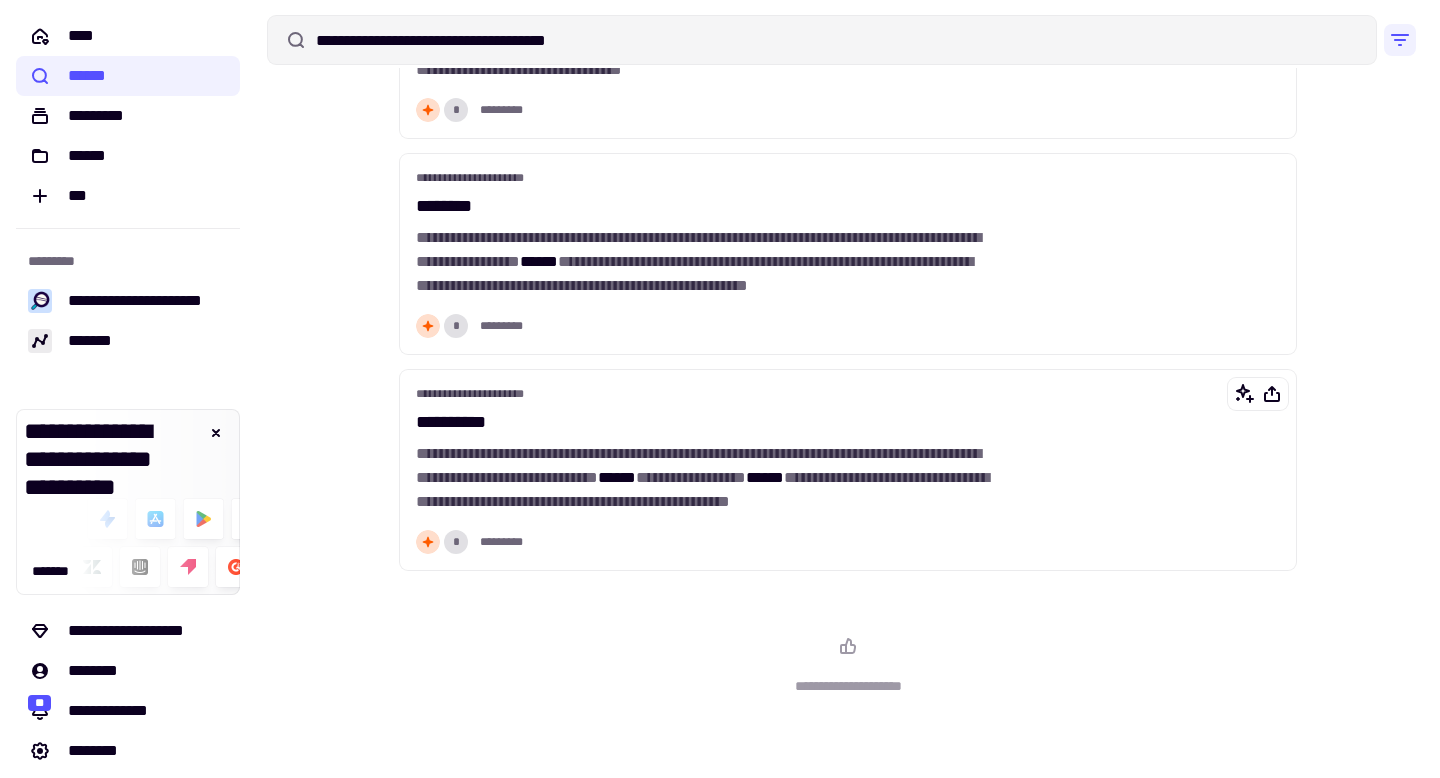 scroll, scrollTop: 0, scrollLeft: 0, axis: both 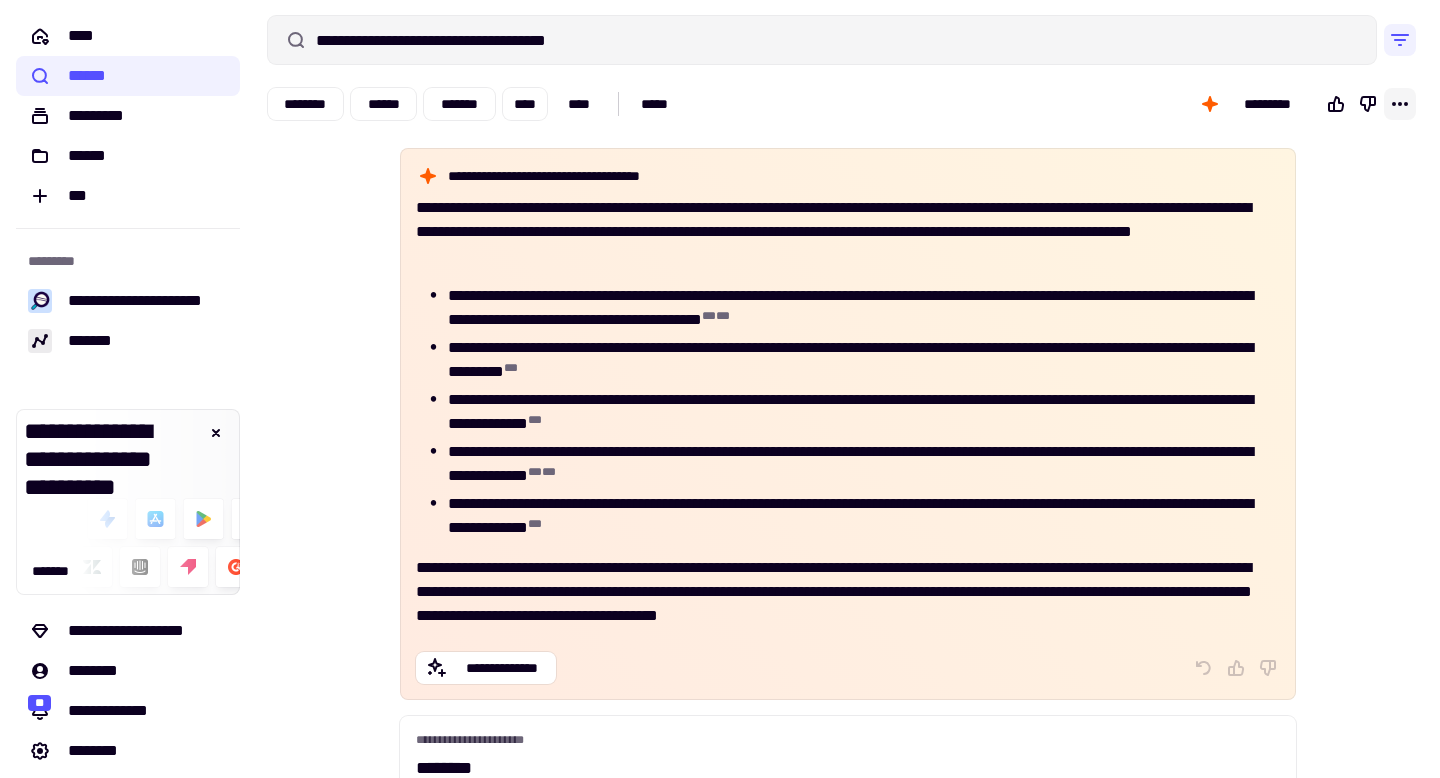 click 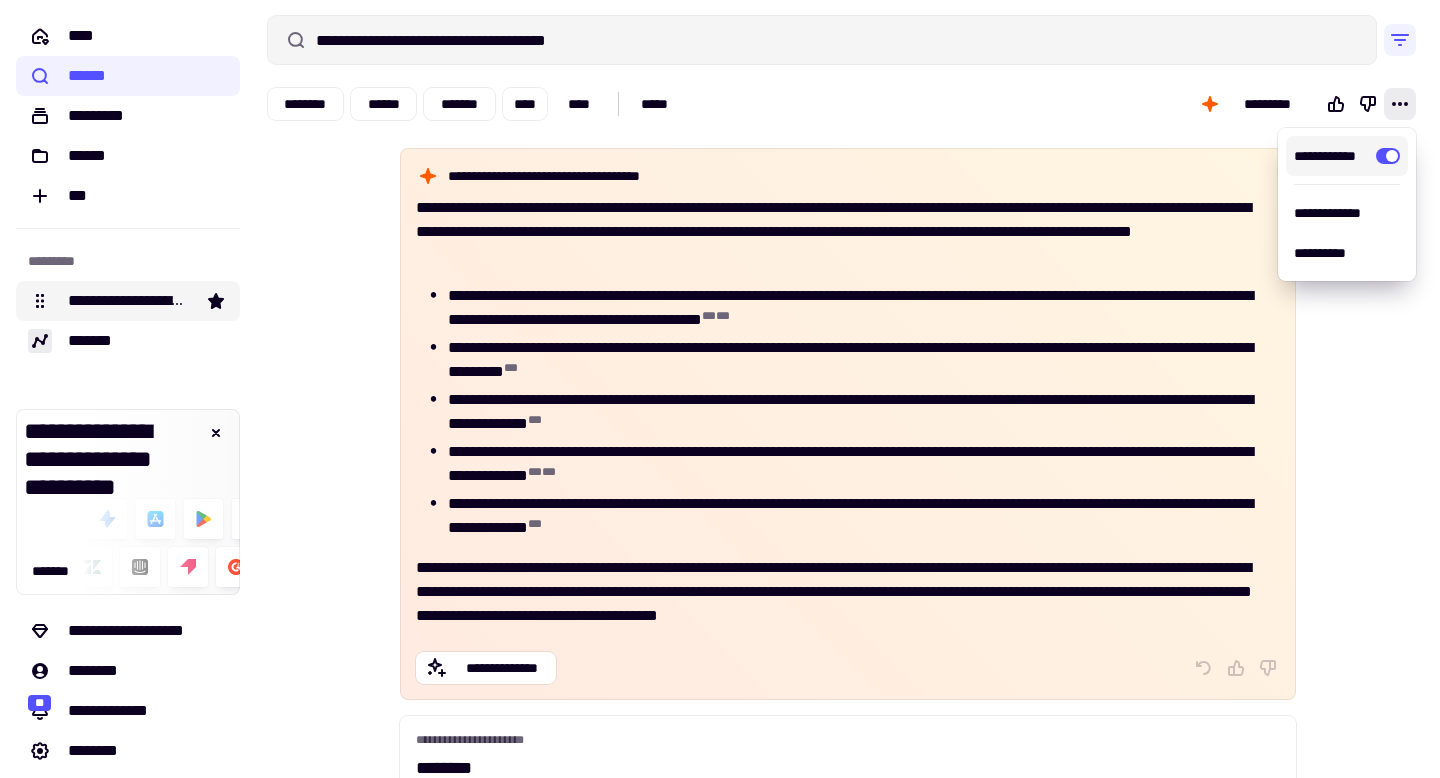 click on "**********" 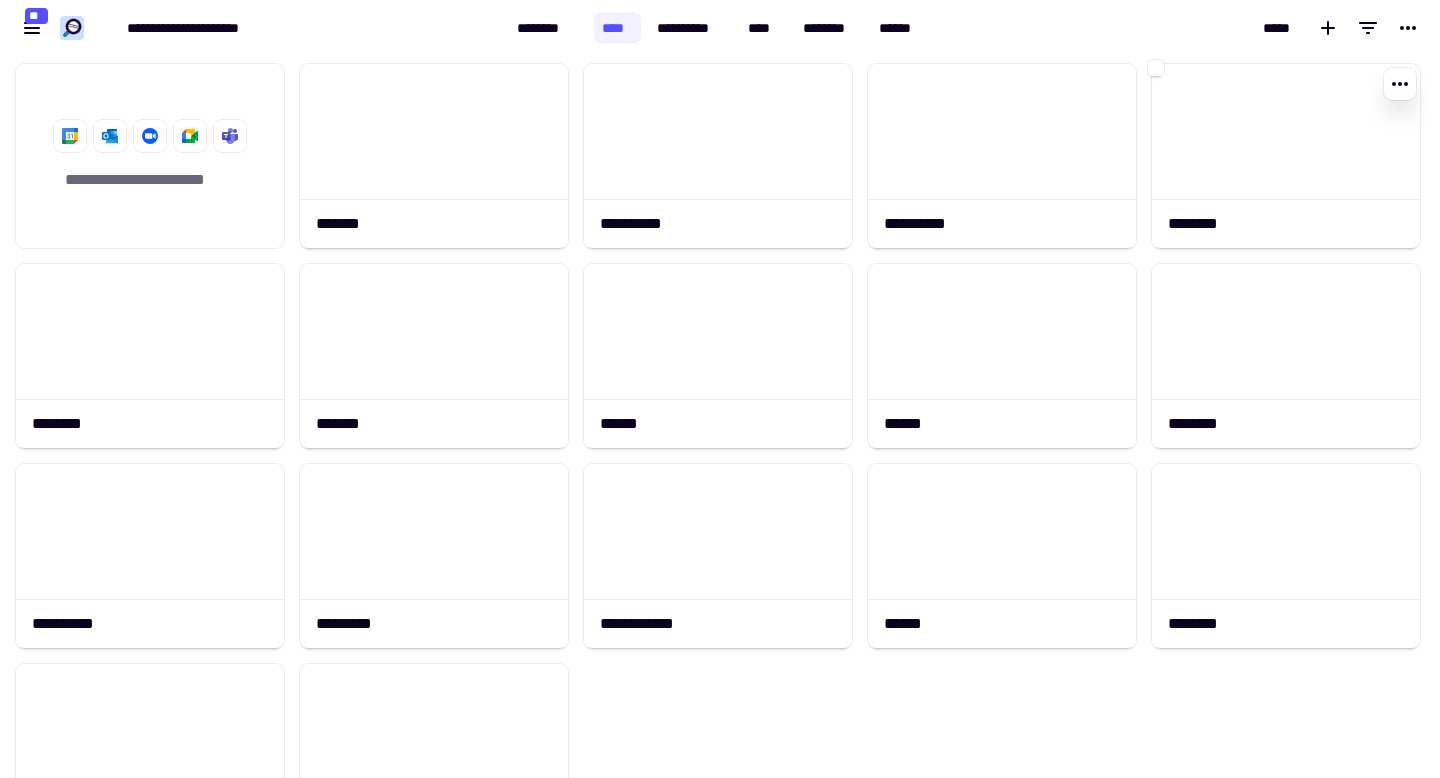 scroll, scrollTop: 1, scrollLeft: 1, axis: both 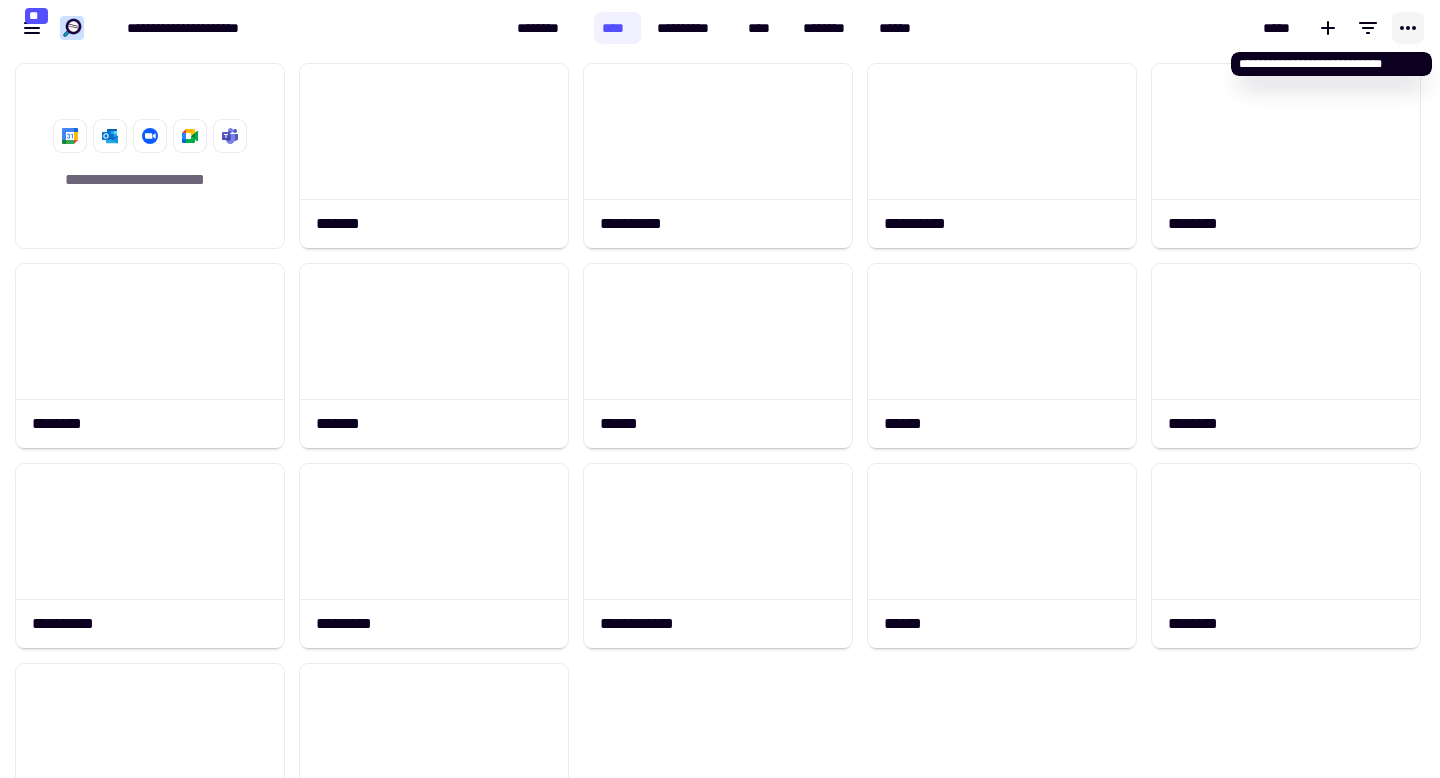 click 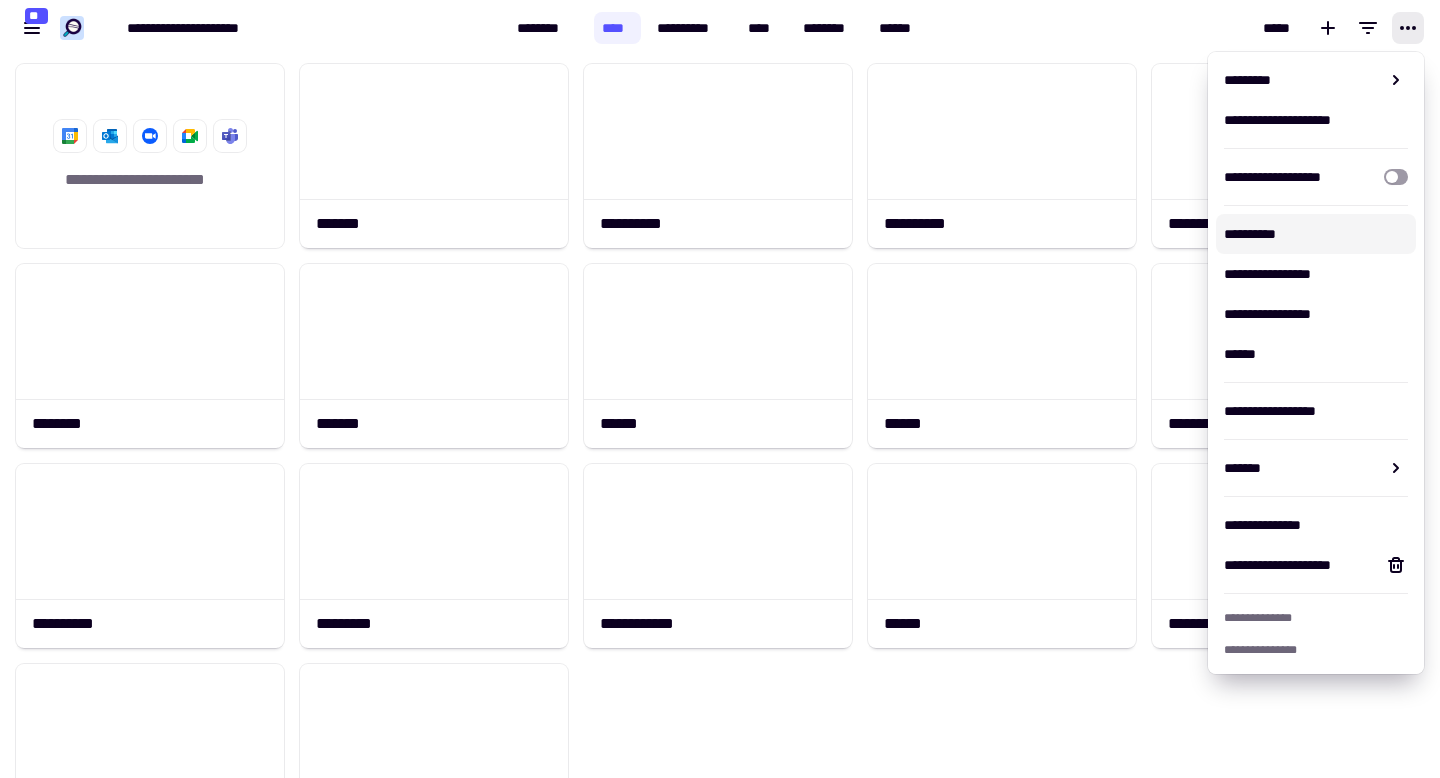 click on "**********" at bounding box center (1316, 234) 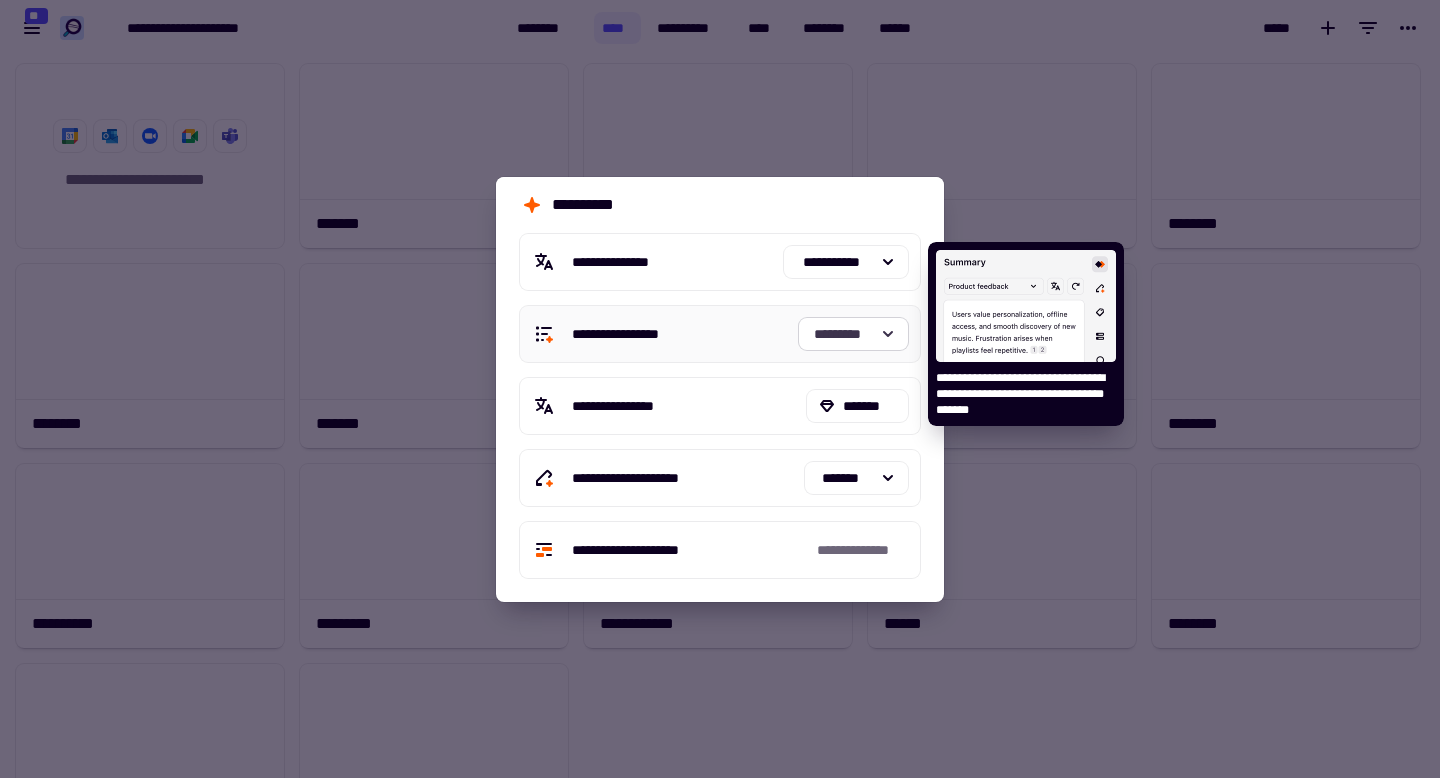 click 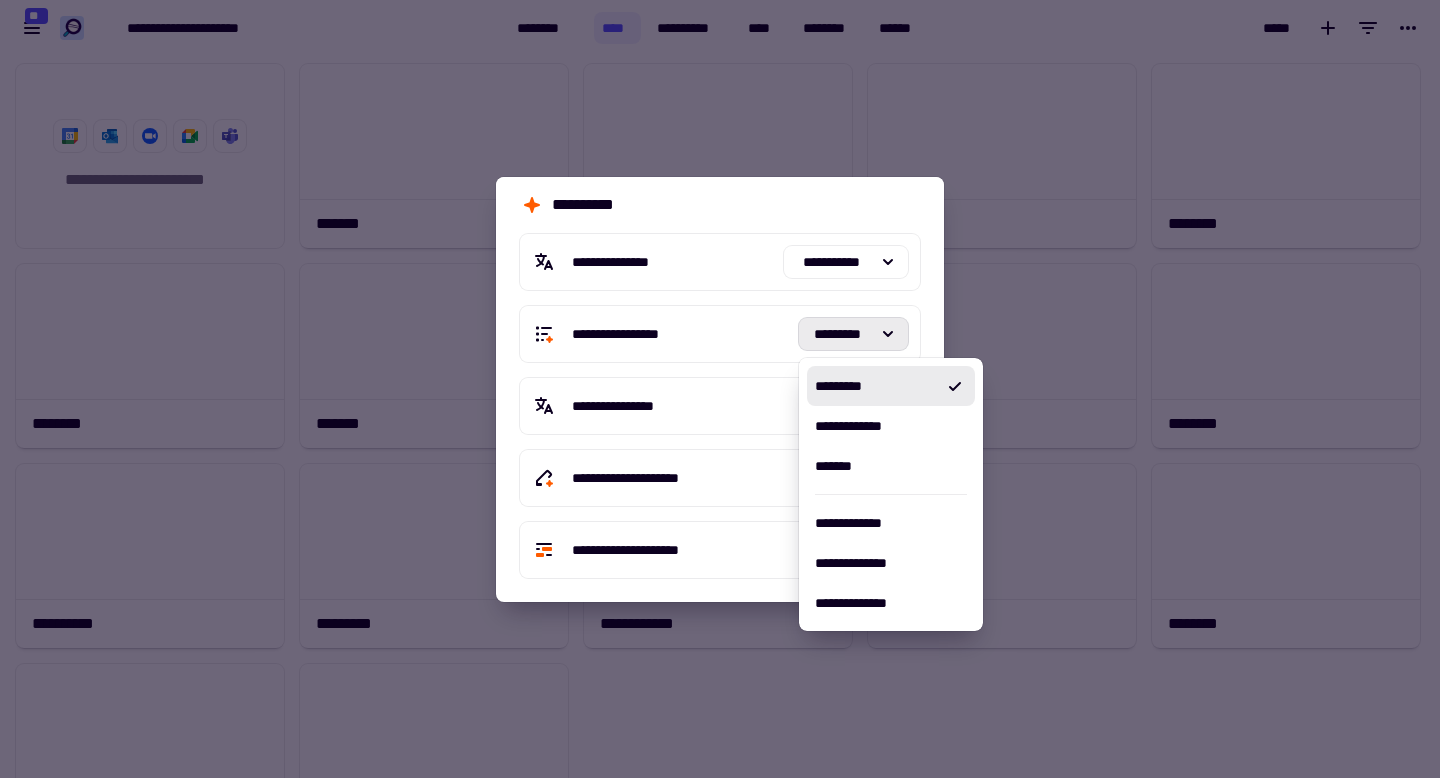 click on "**********" at bounding box center (720, 205) 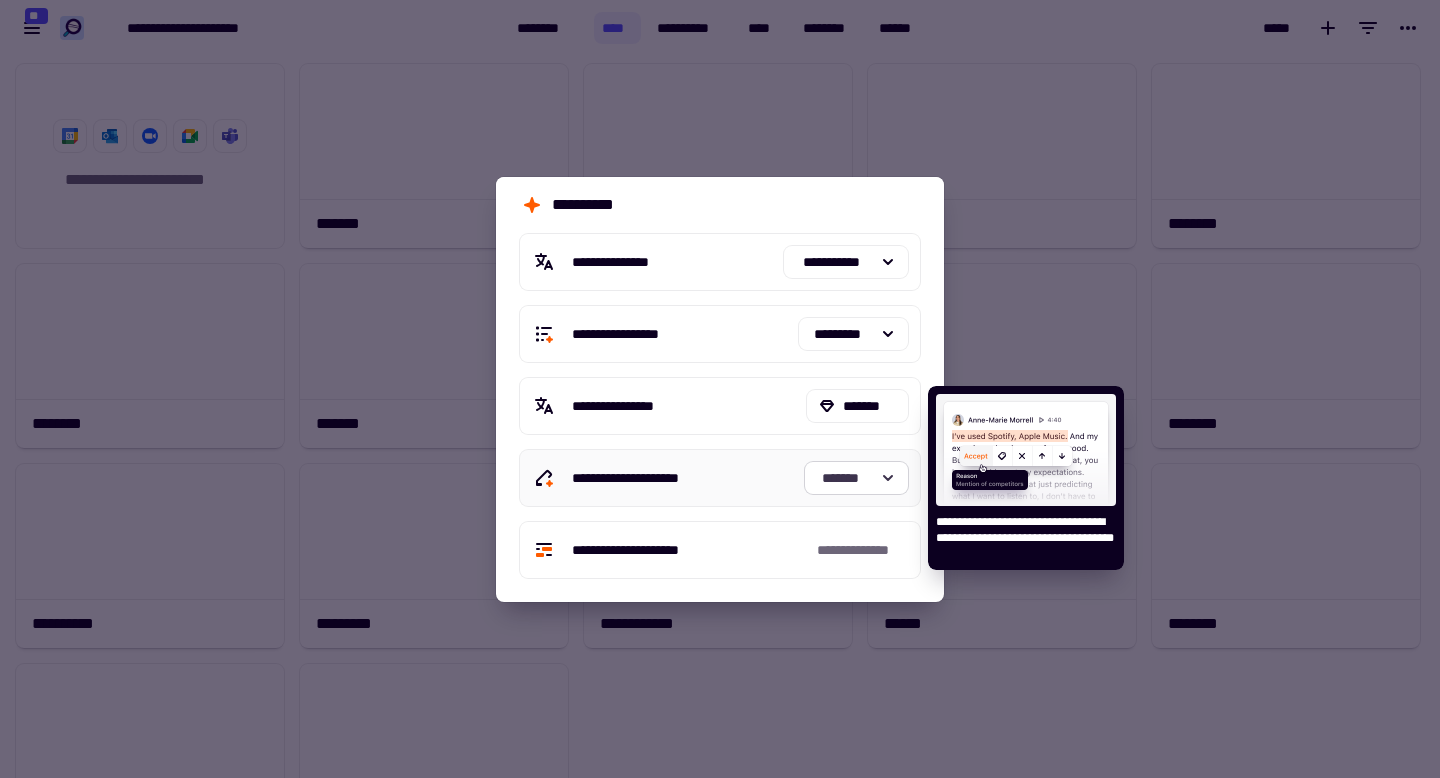 click 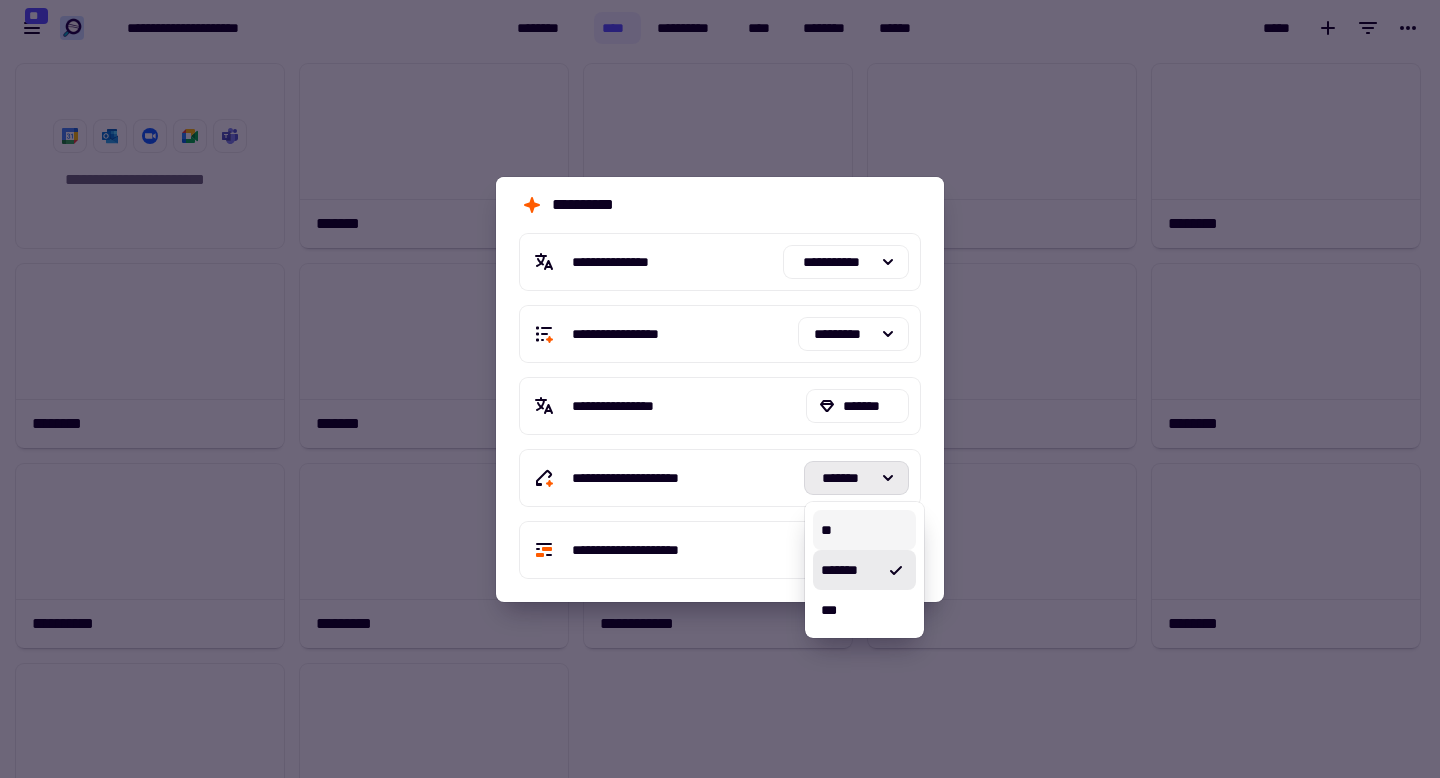 click on "**" at bounding box center (864, 530) 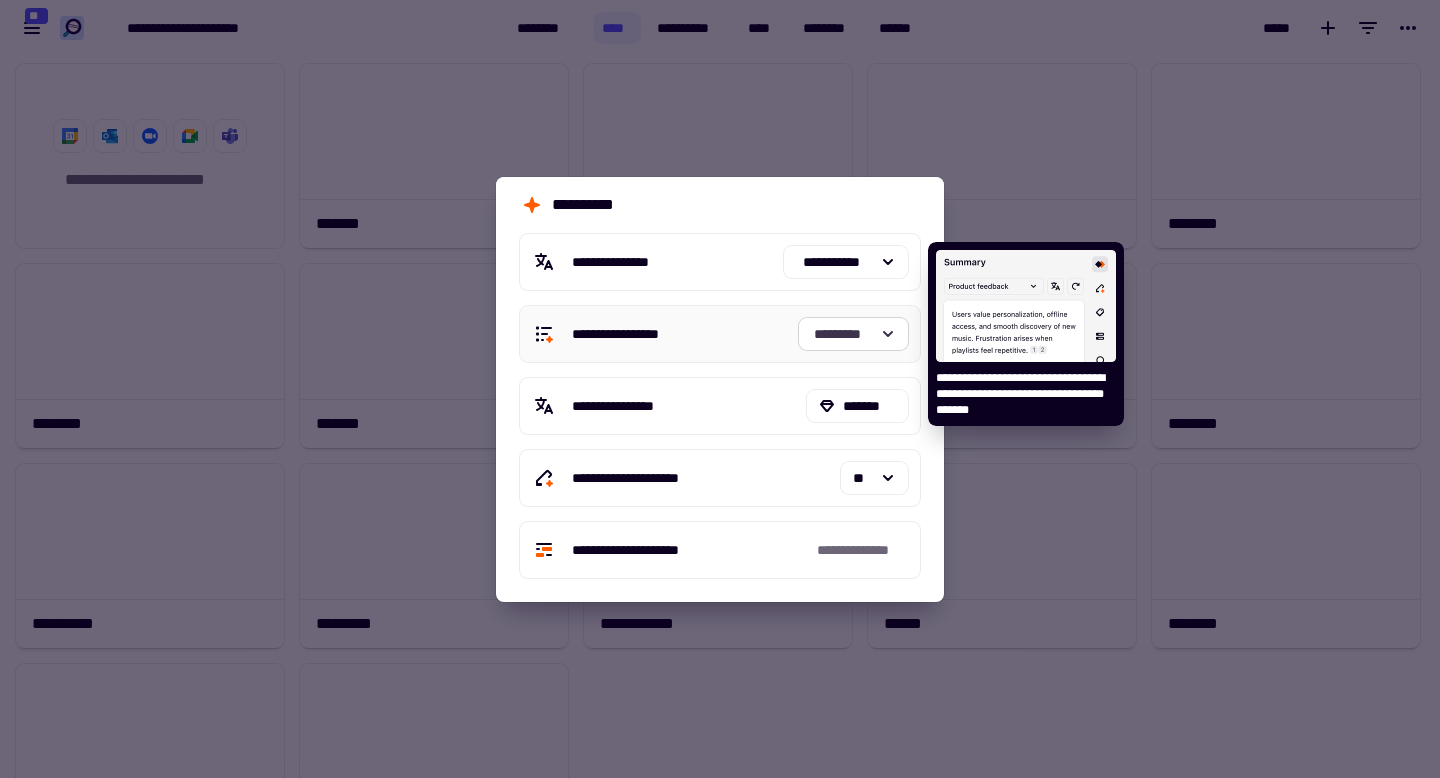 click 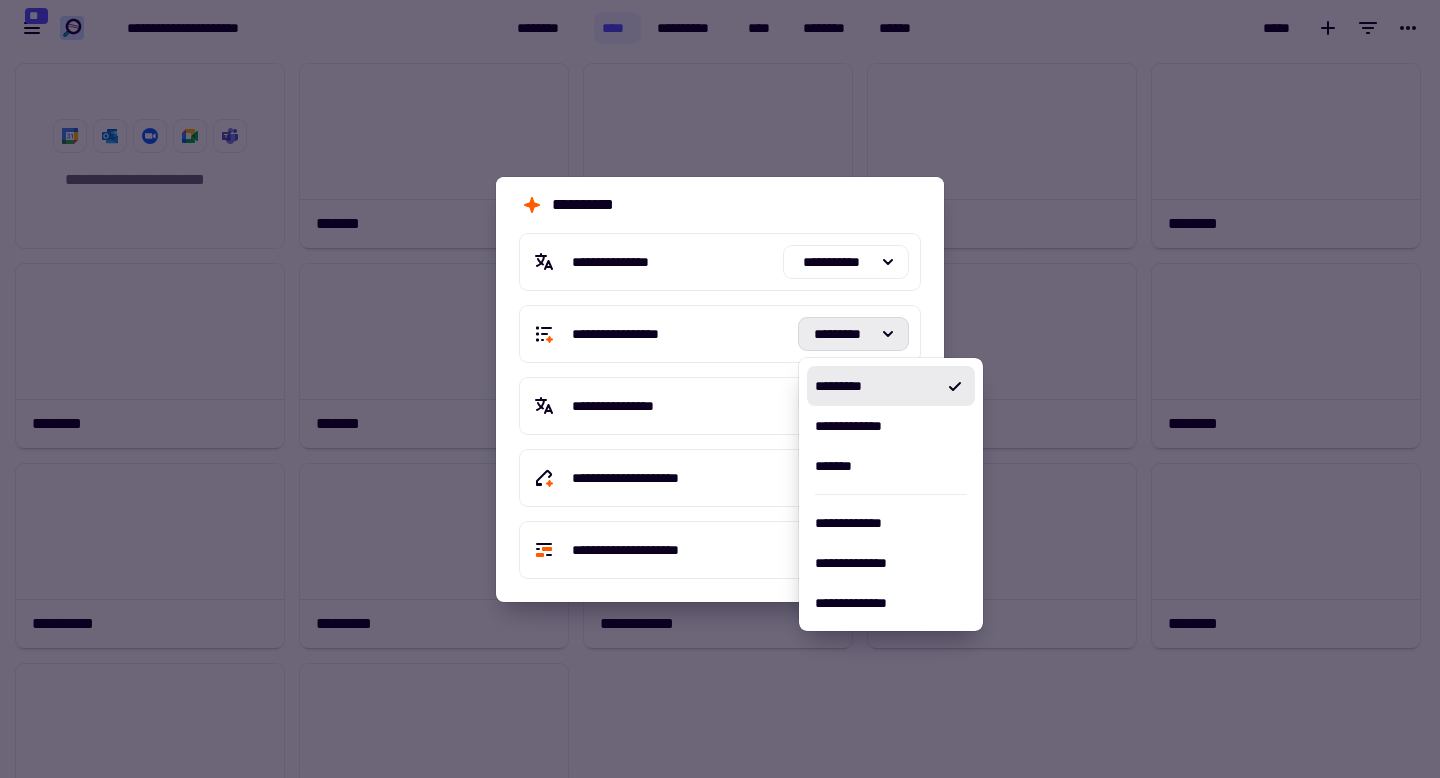 click on "[FIRST] [LAST] [LAST] [LAST] [LAST] [LAST] [LAST] [LAST] [LAST] [LAST] [LAST]" at bounding box center [720, 406] 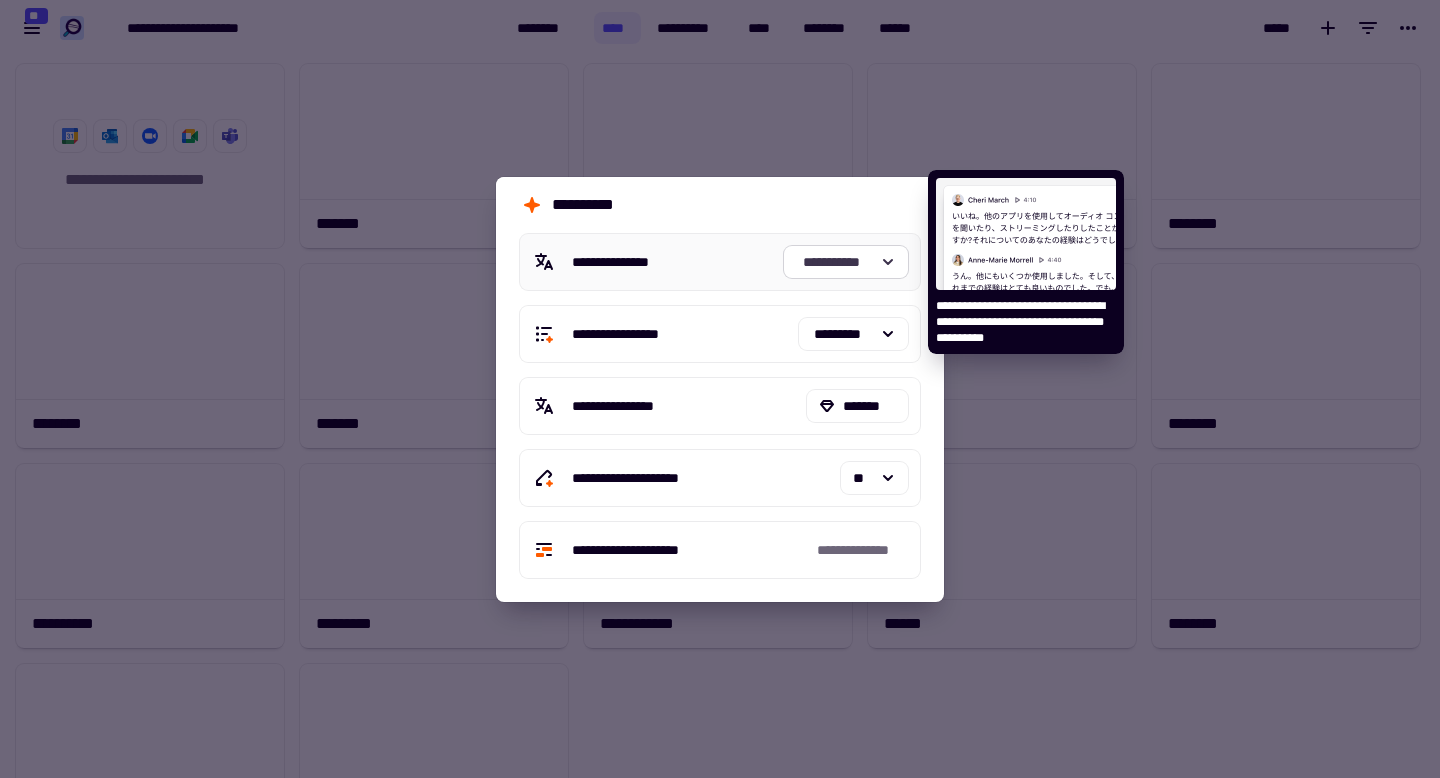 click 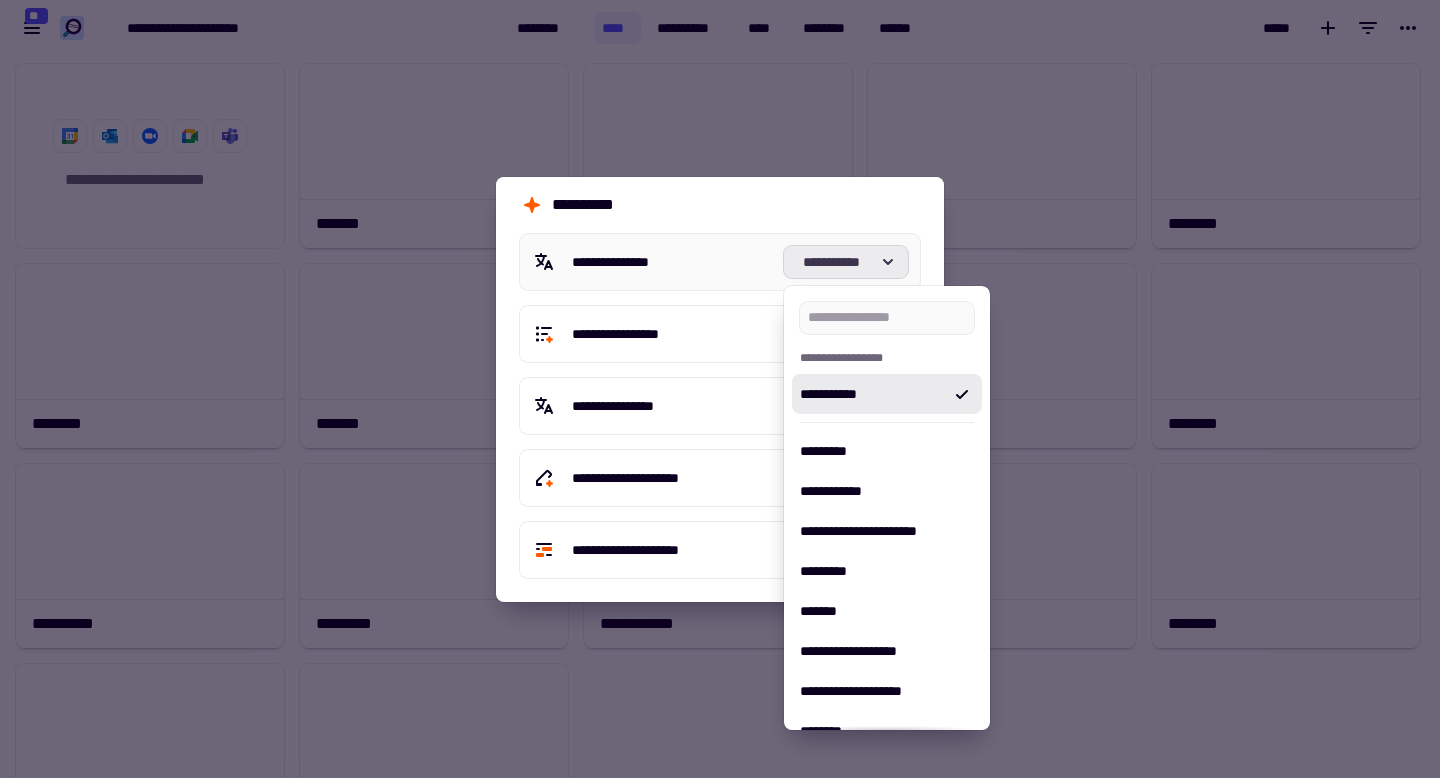 click 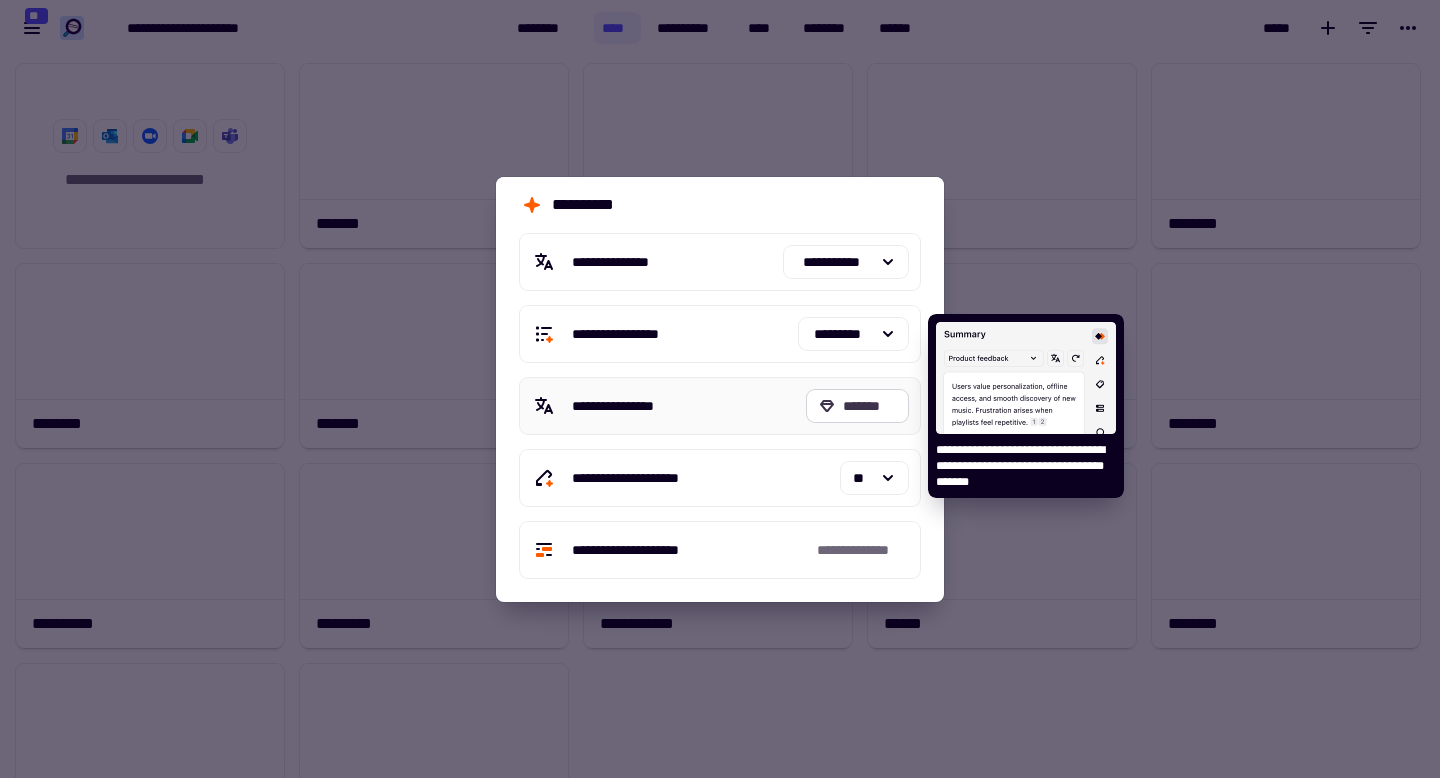 click on "*******" at bounding box center [857, 406] 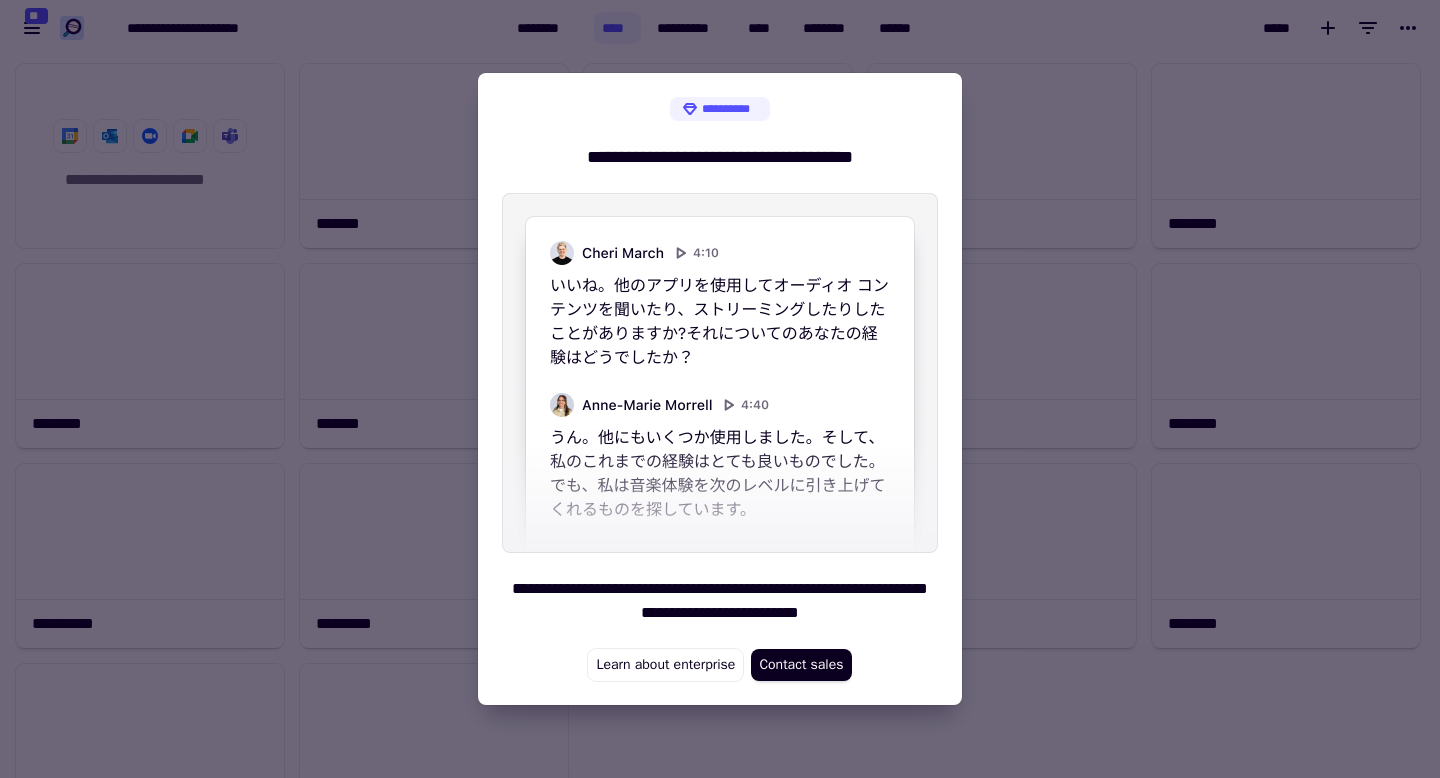 click at bounding box center [720, 389] 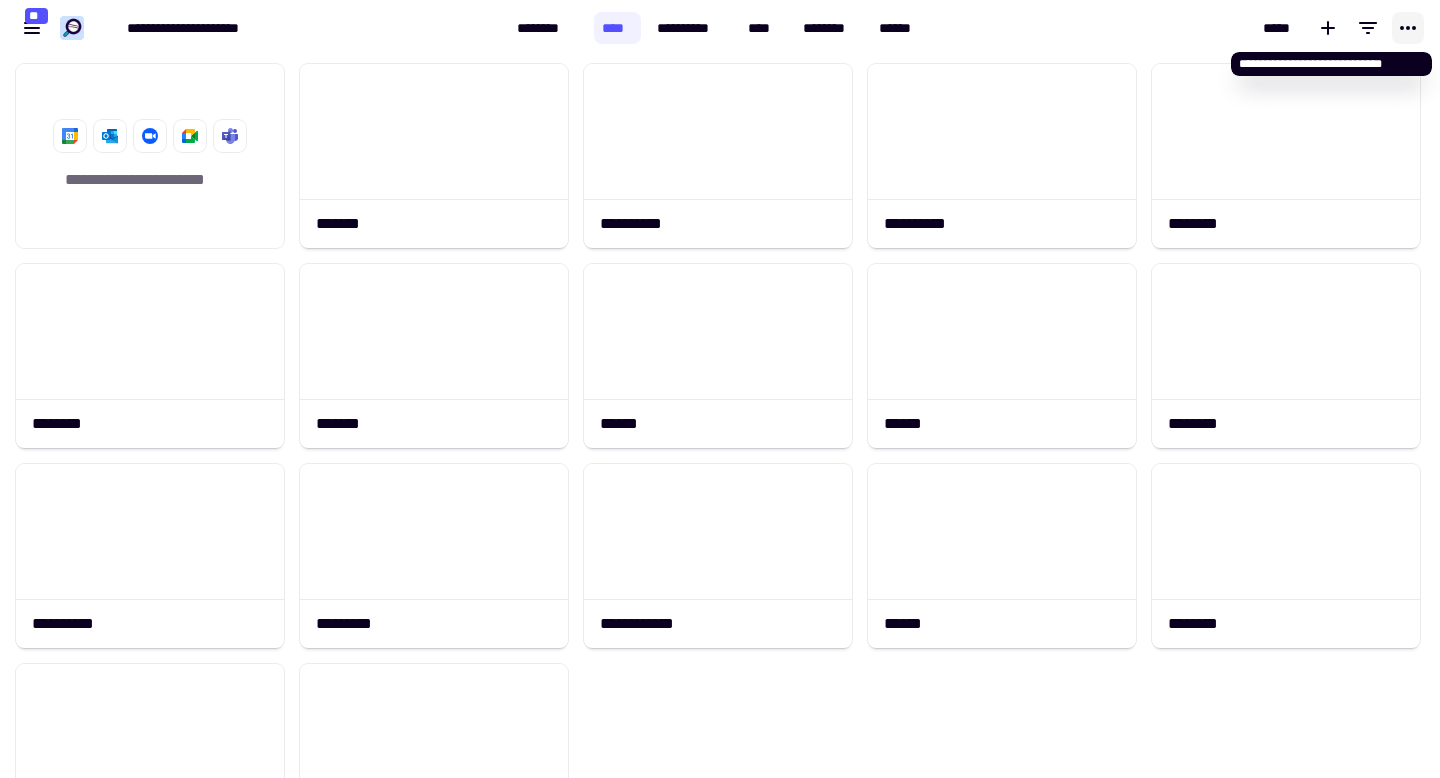 click 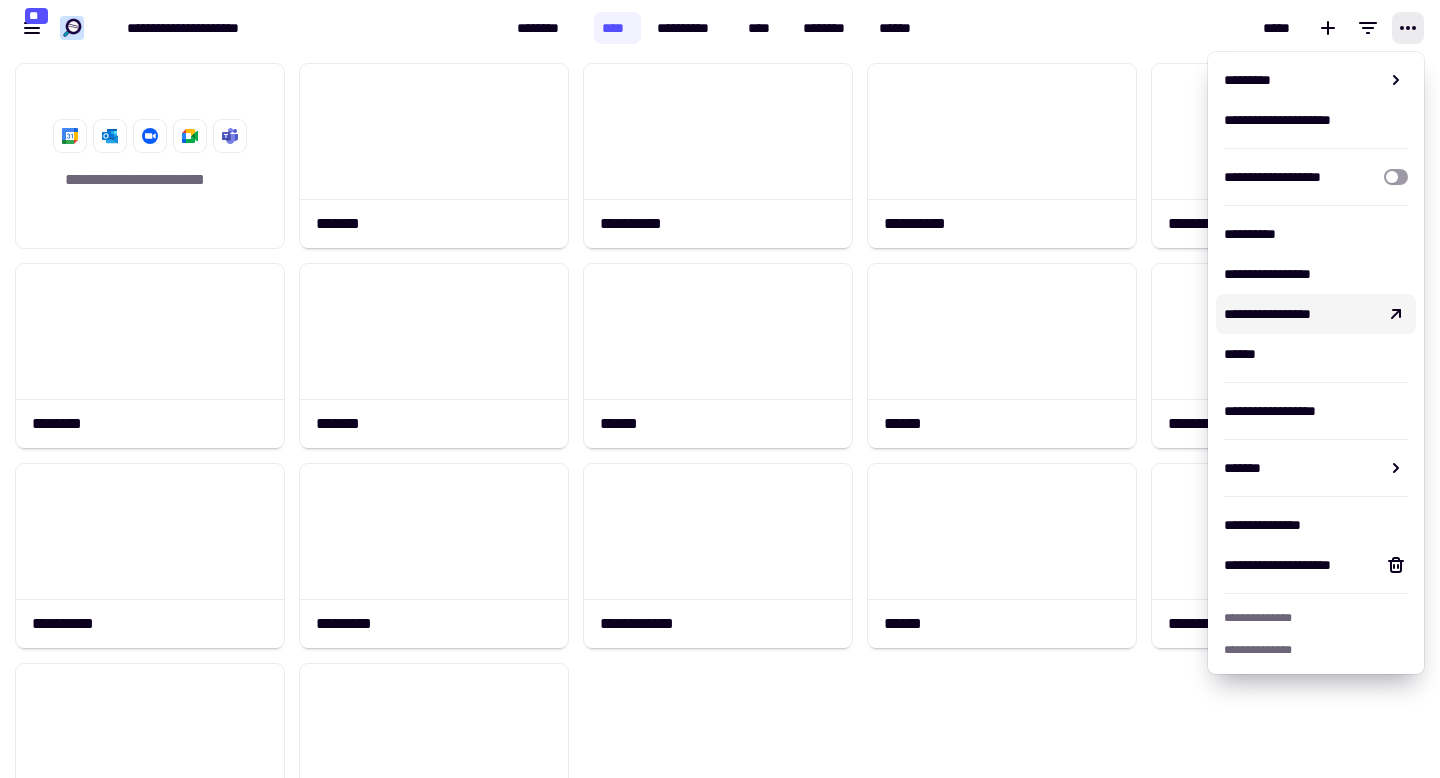 click on "[FIRST] [LAST] [LAST] [LAST] [LAST] [LAST] [LAST] [LAST] [LAST] [LAST] [LAST] [LAST] [LAST] [LAST] [LAST]" 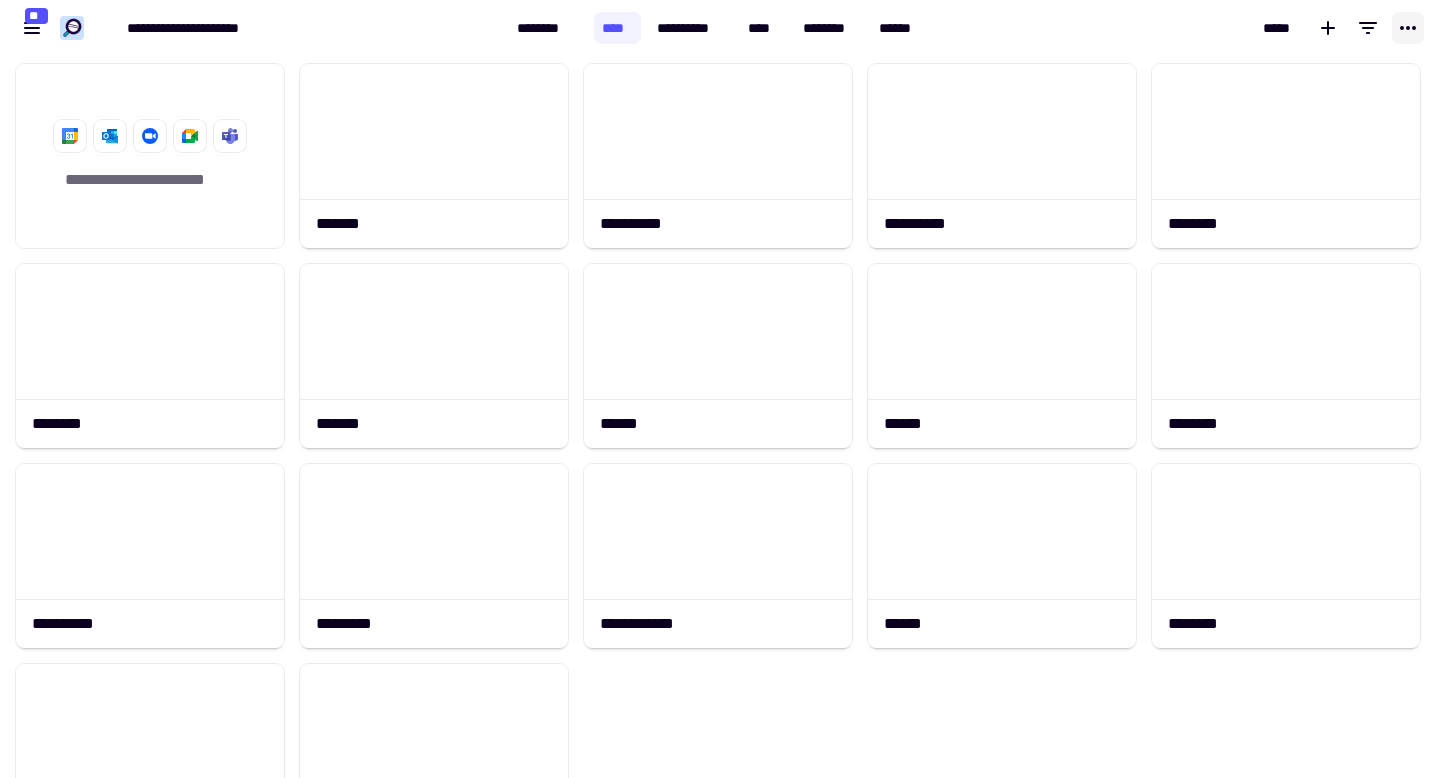 click 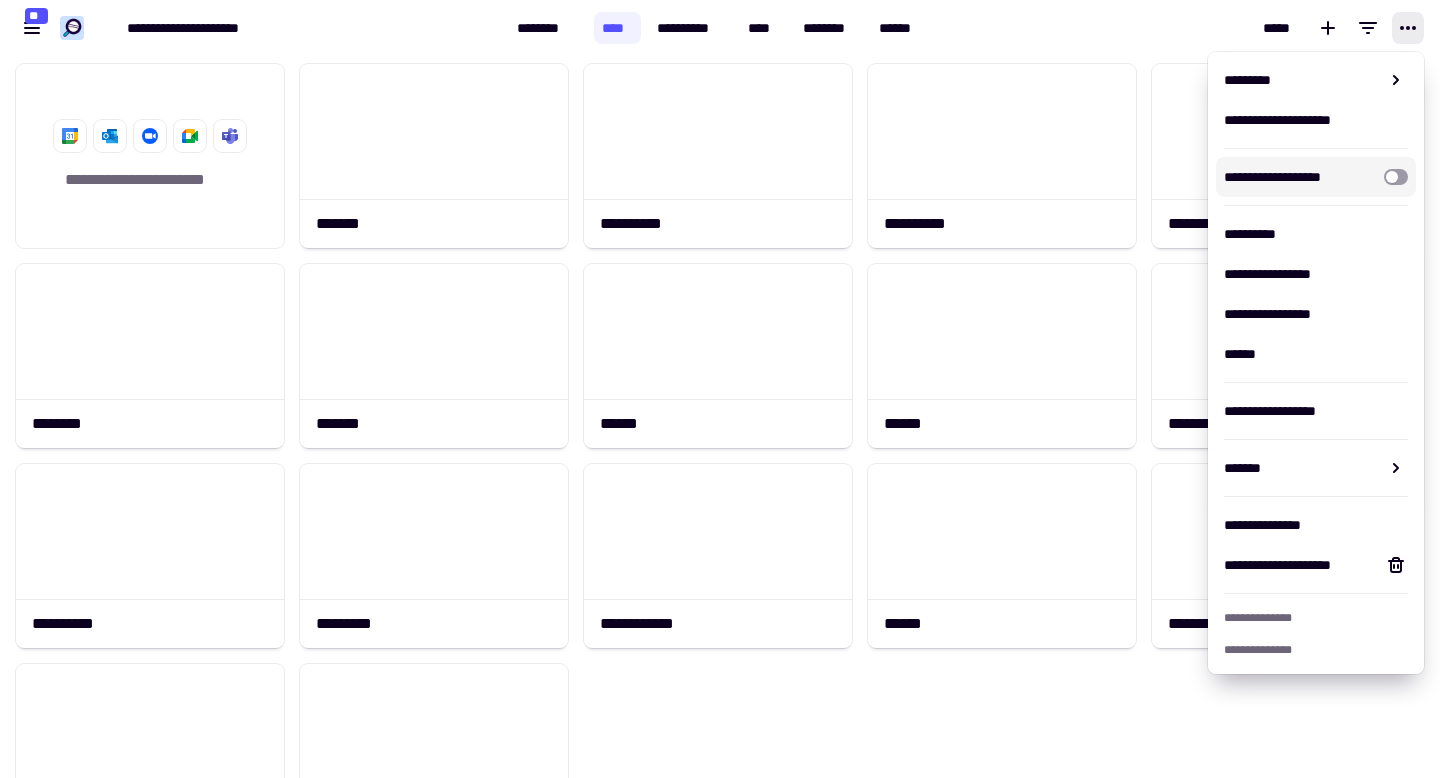 click at bounding box center (1396, 177) 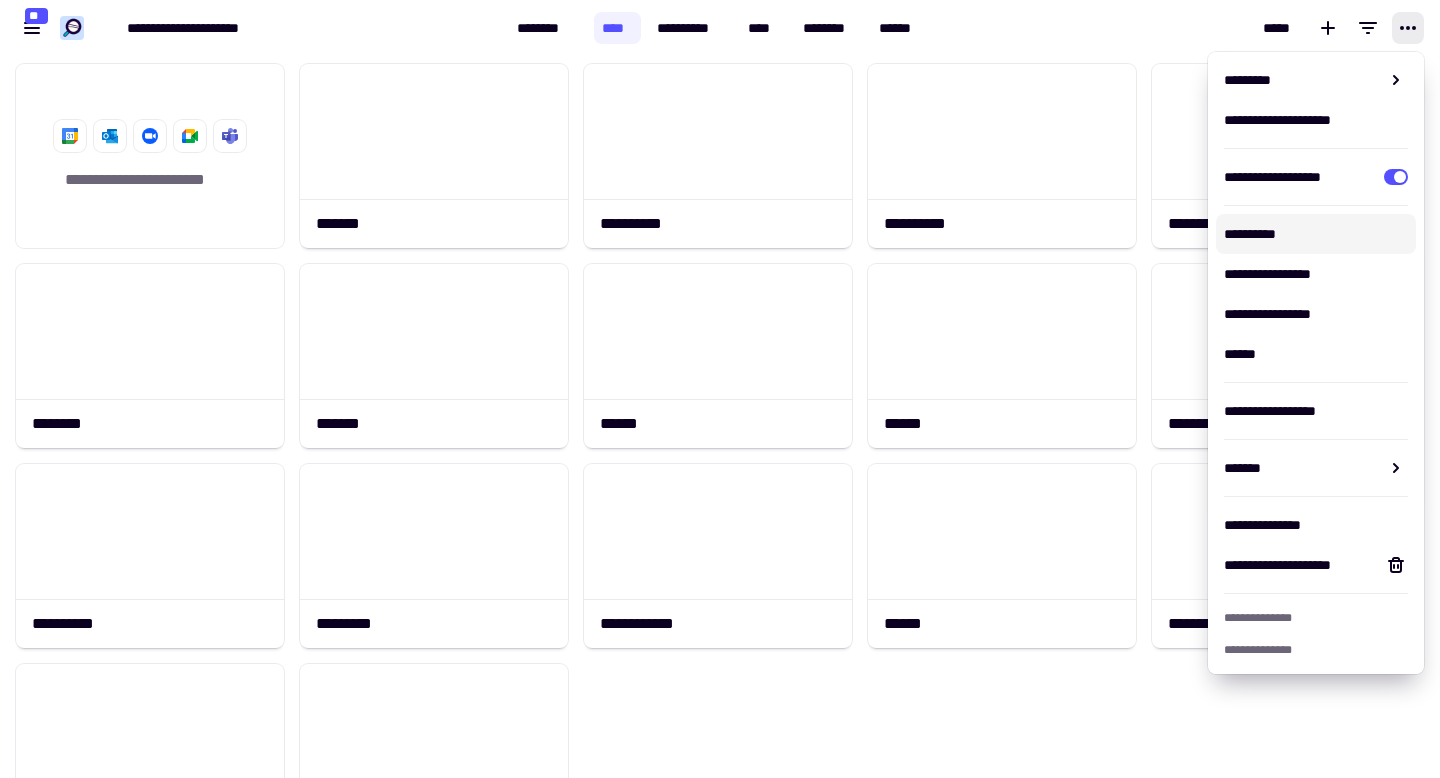 click on "**********" at bounding box center [1316, 234] 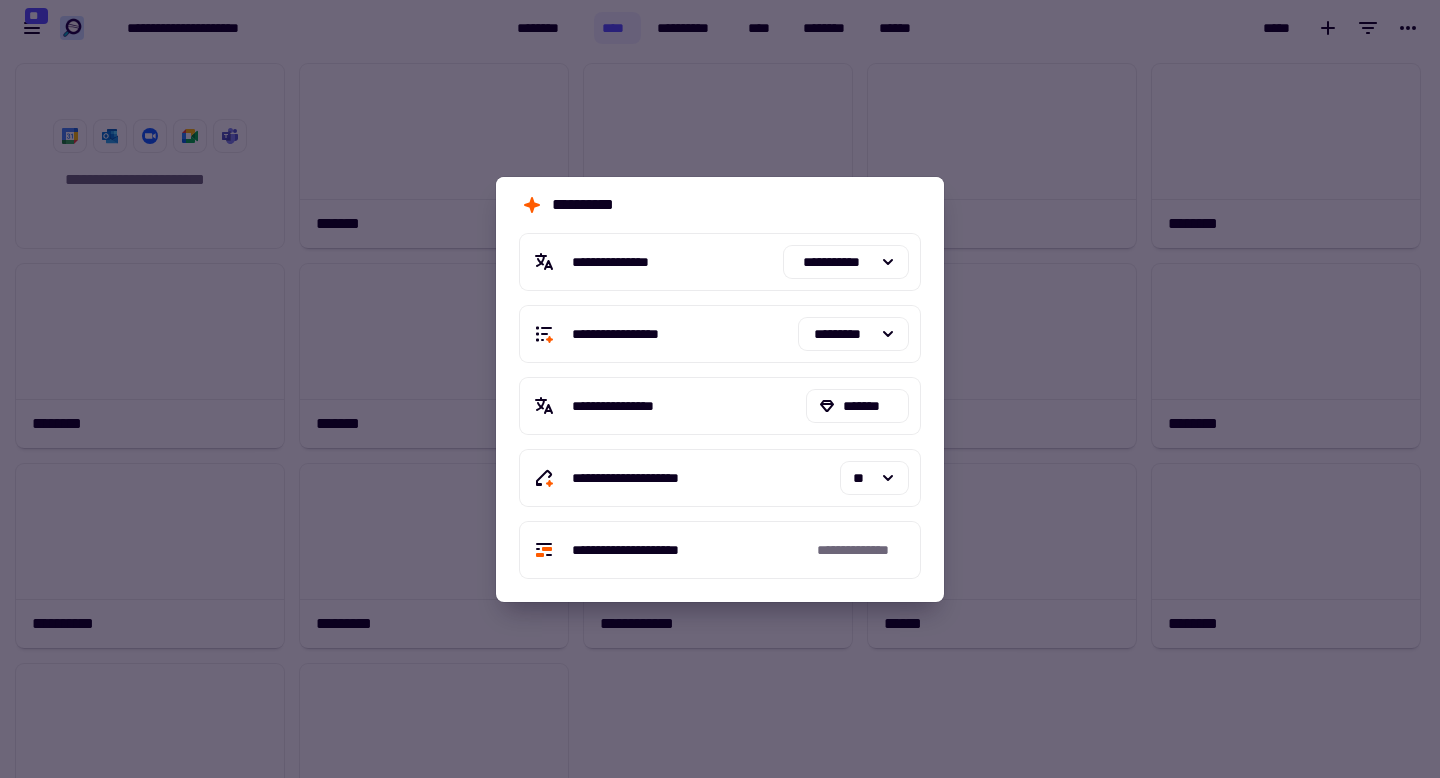 click at bounding box center (720, 389) 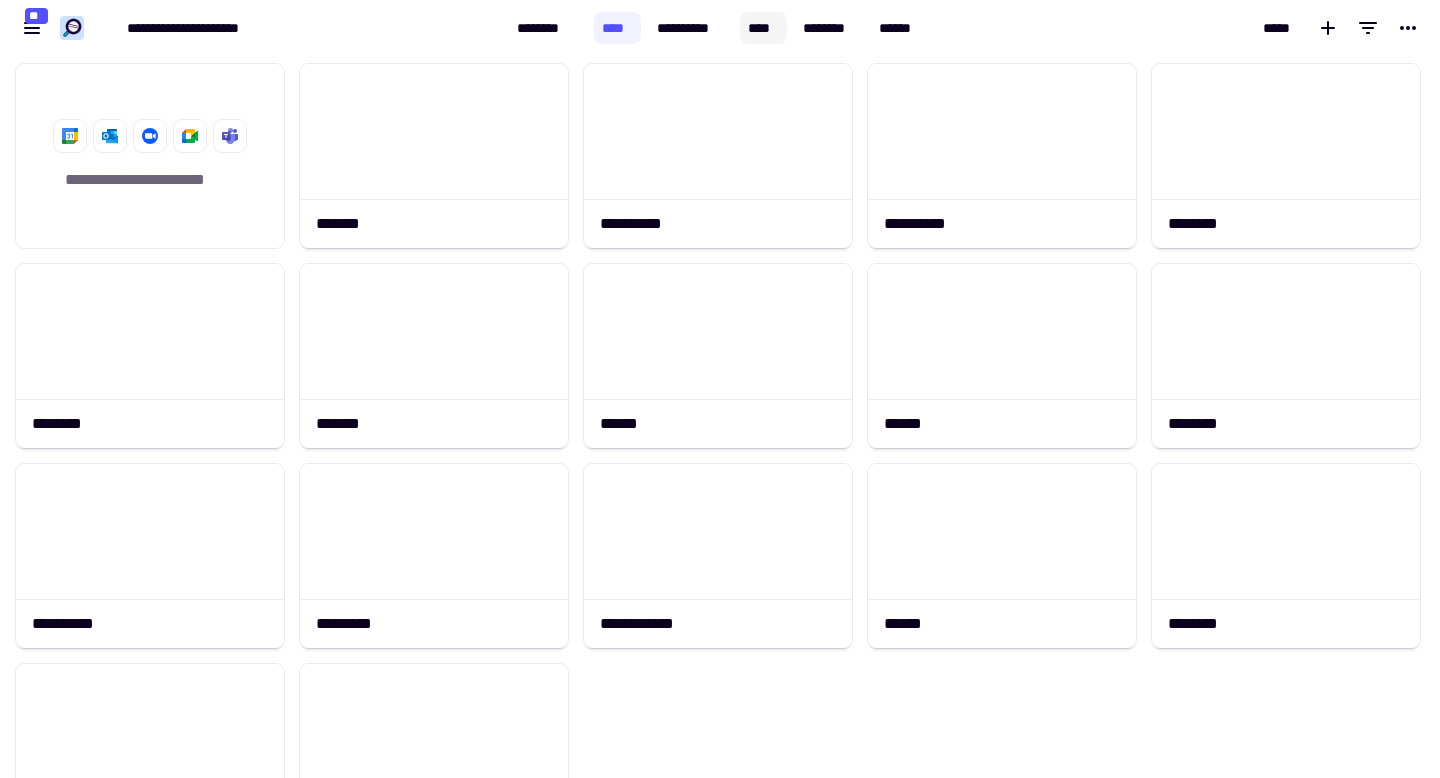 click on "****" 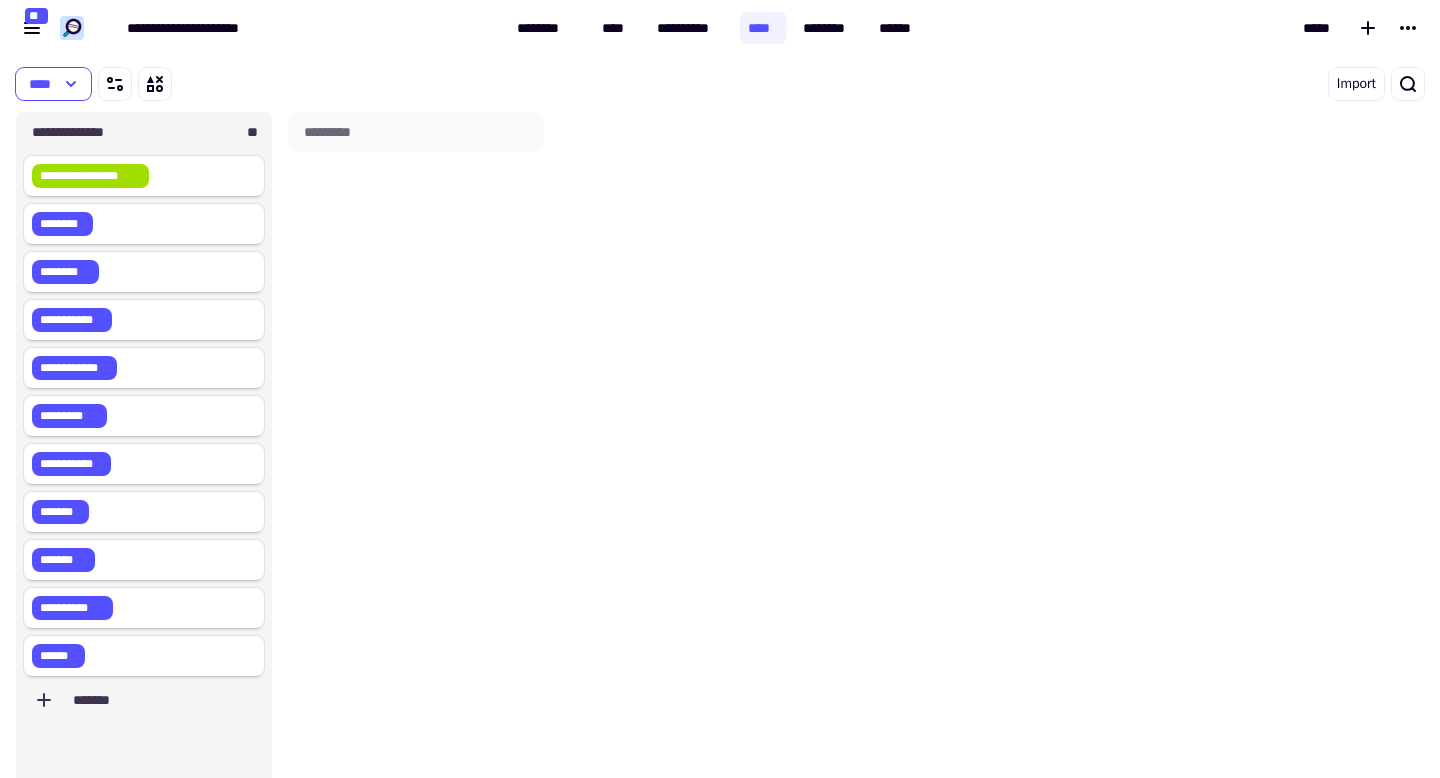 scroll, scrollTop: 1, scrollLeft: 1, axis: both 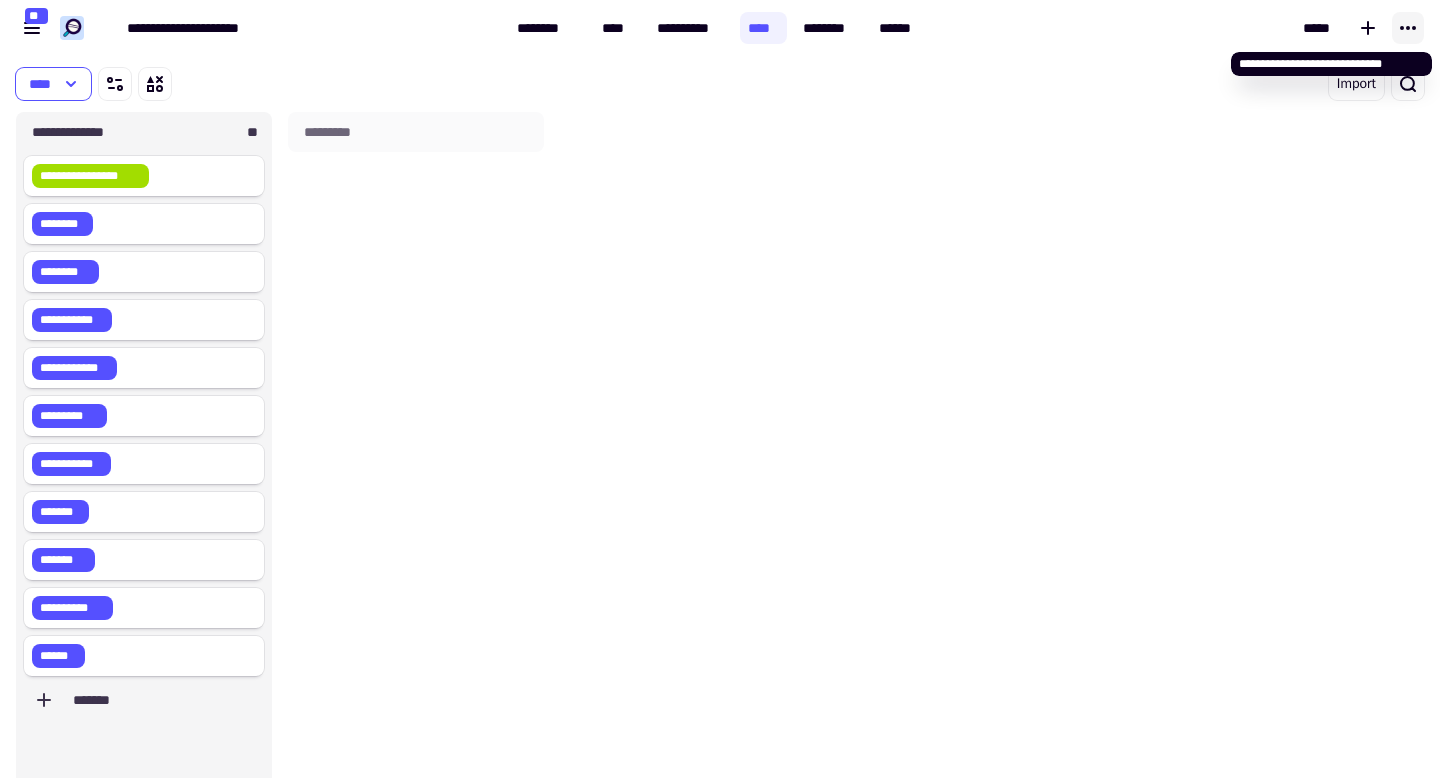 click 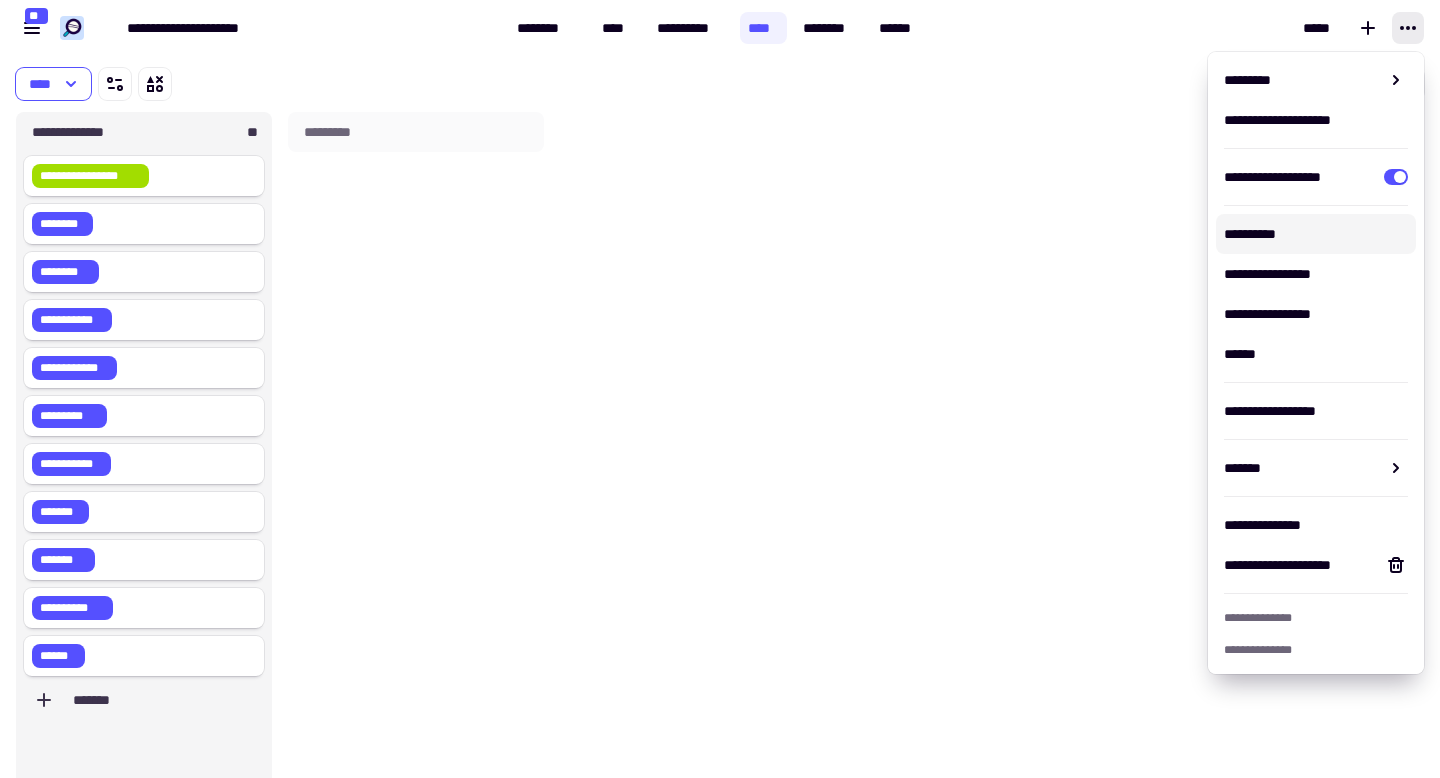 click on "**********" at bounding box center (1316, 234) 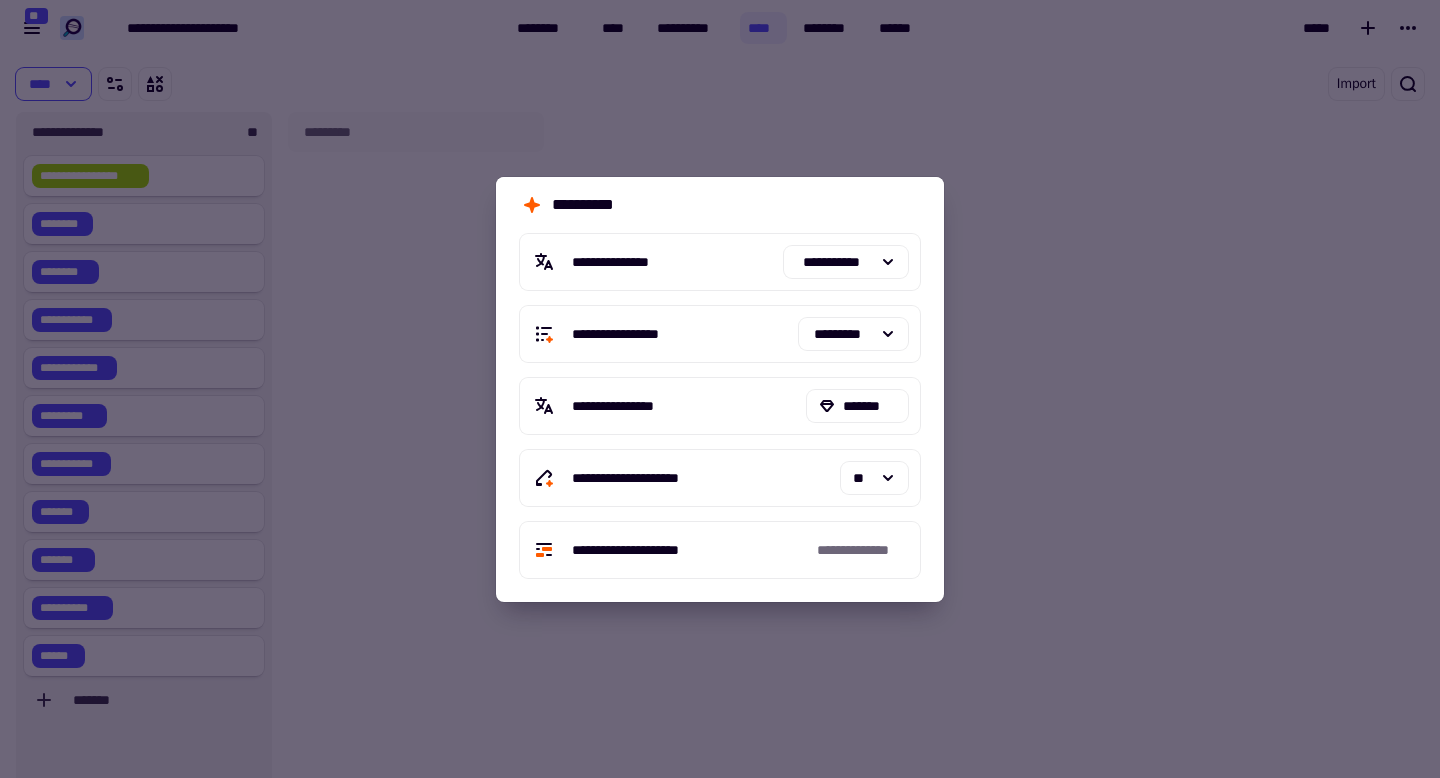click at bounding box center [720, 389] 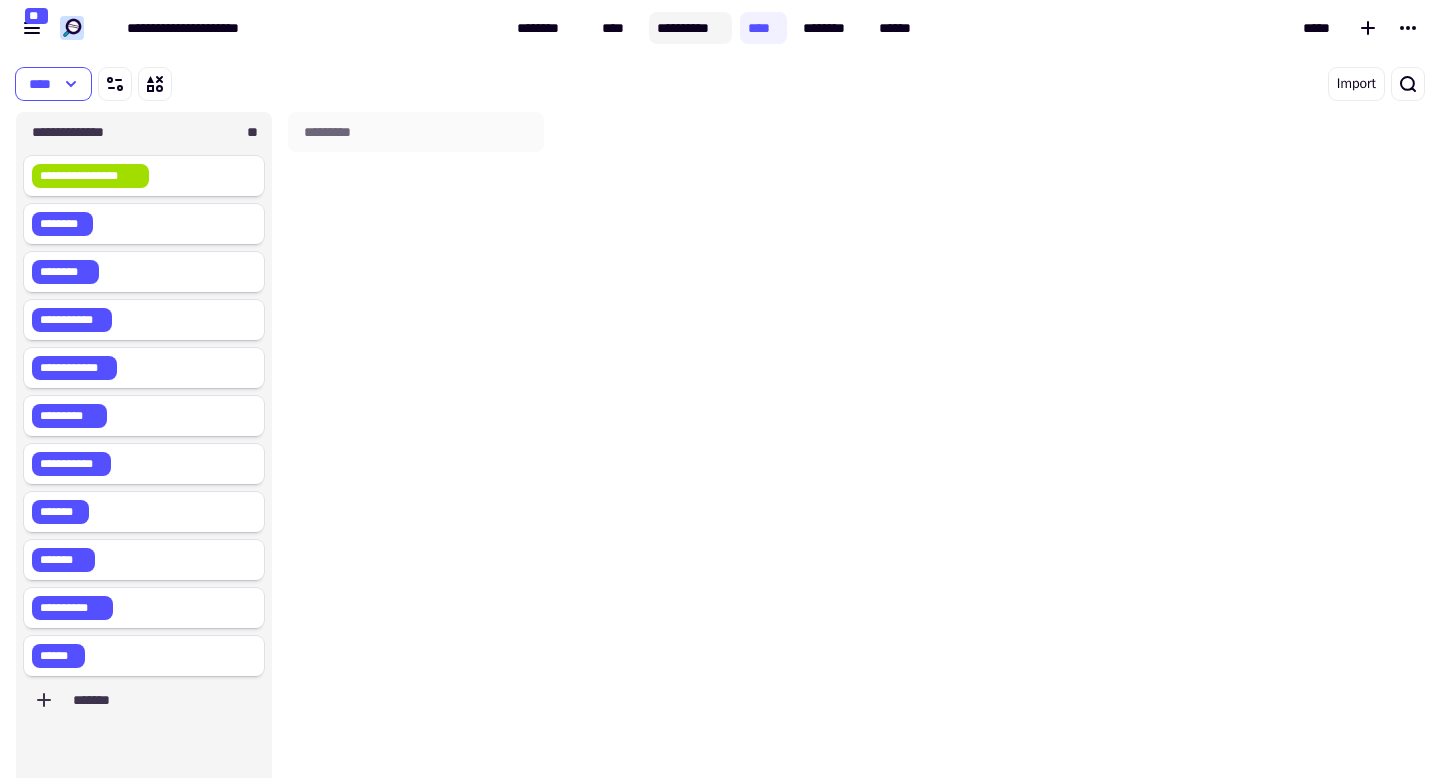 click on "**********" 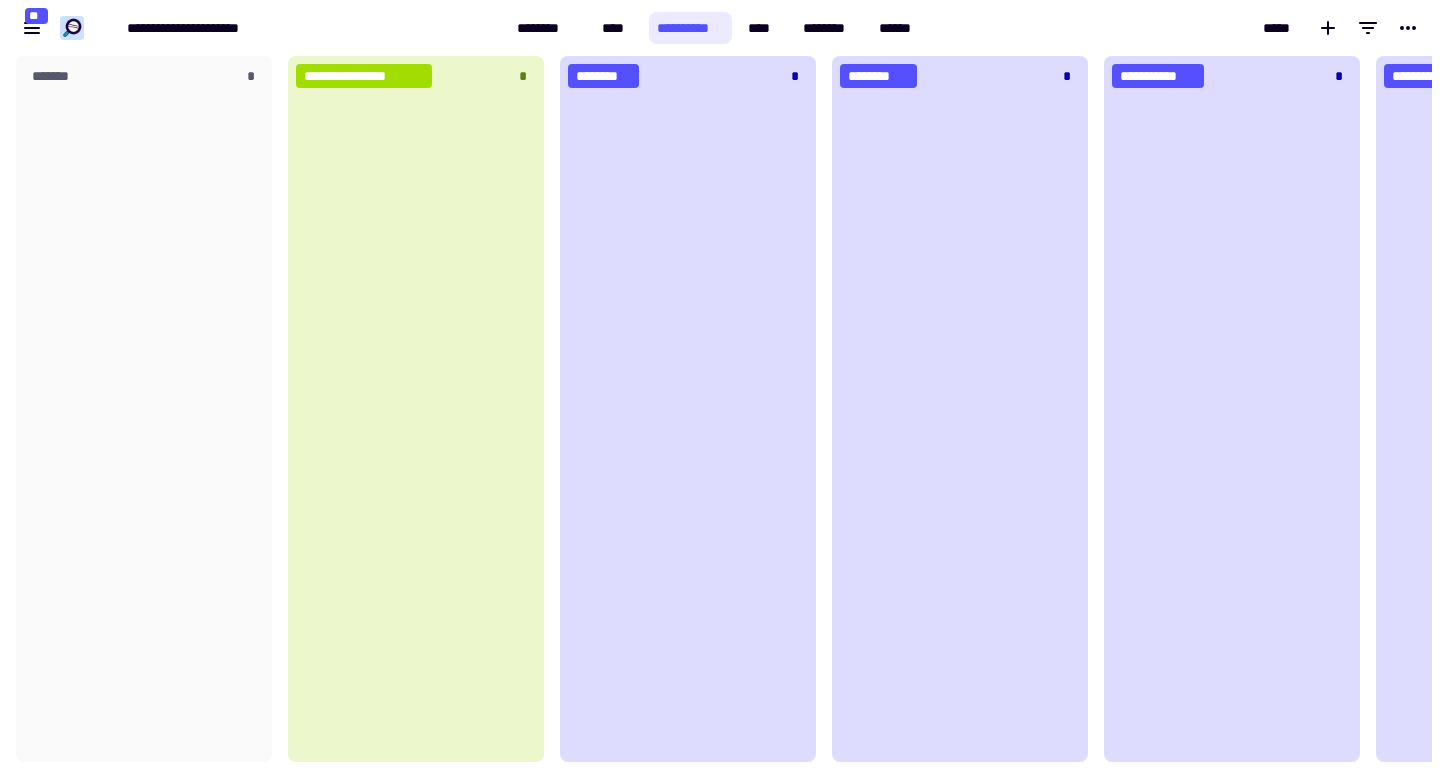 scroll, scrollTop: 1, scrollLeft: 1, axis: both 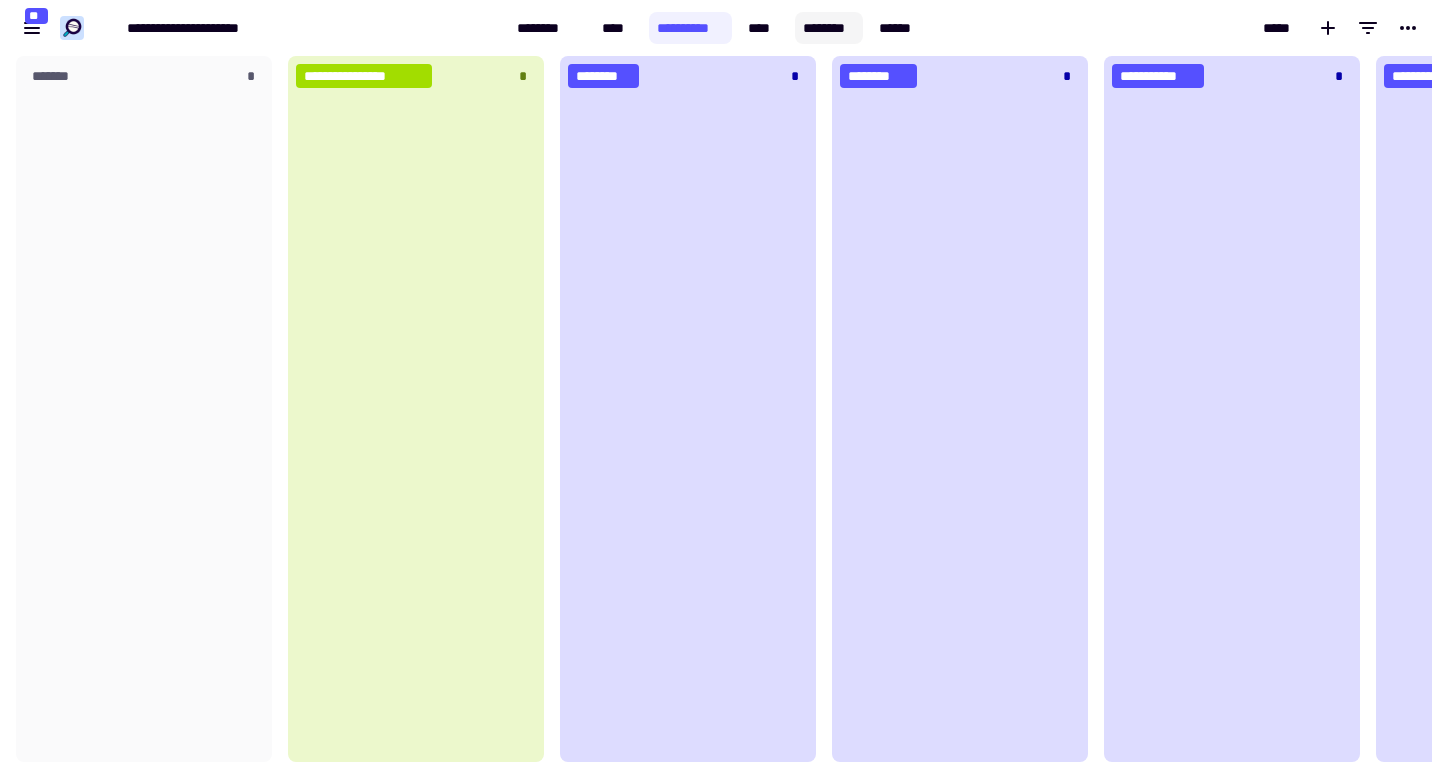 click on "********" 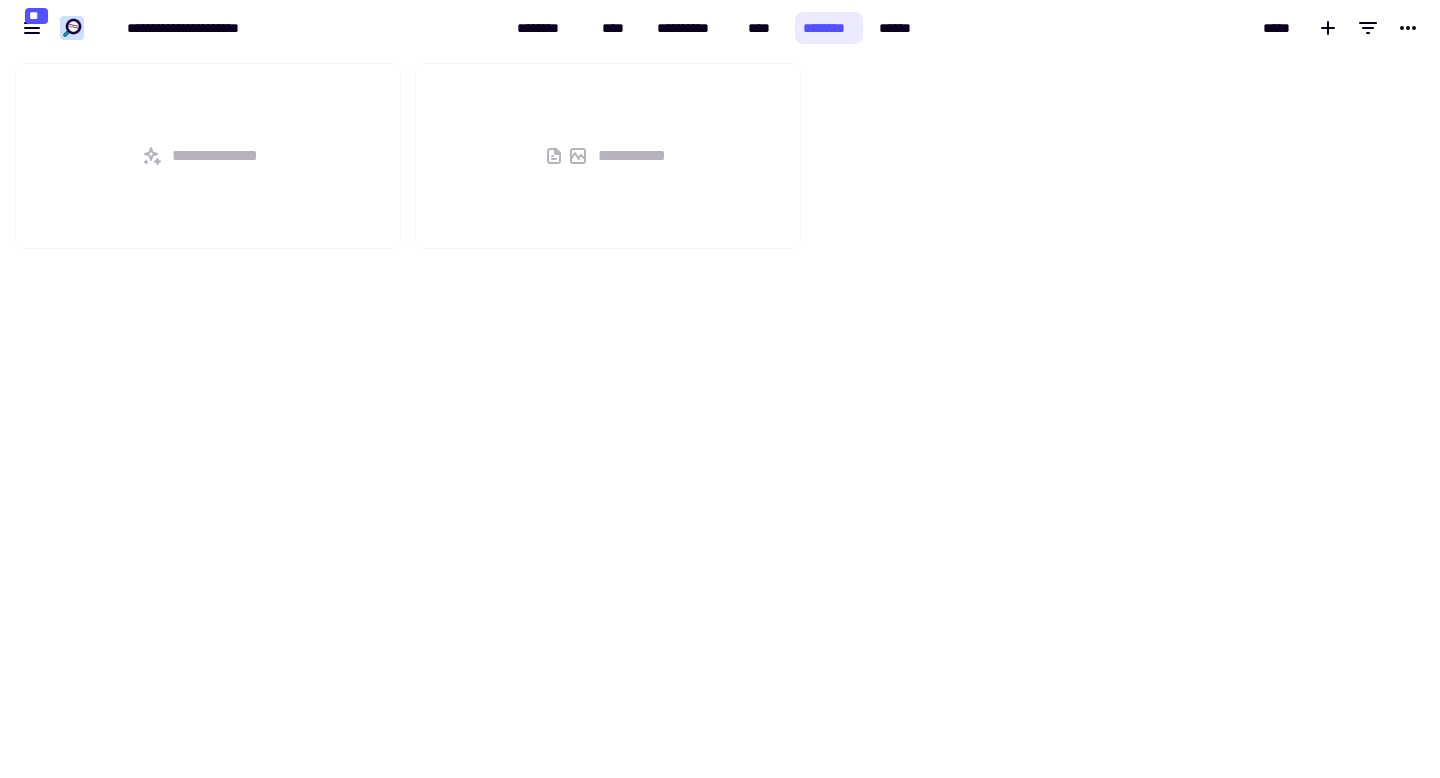 scroll, scrollTop: 1, scrollLeft: 1, axis: both 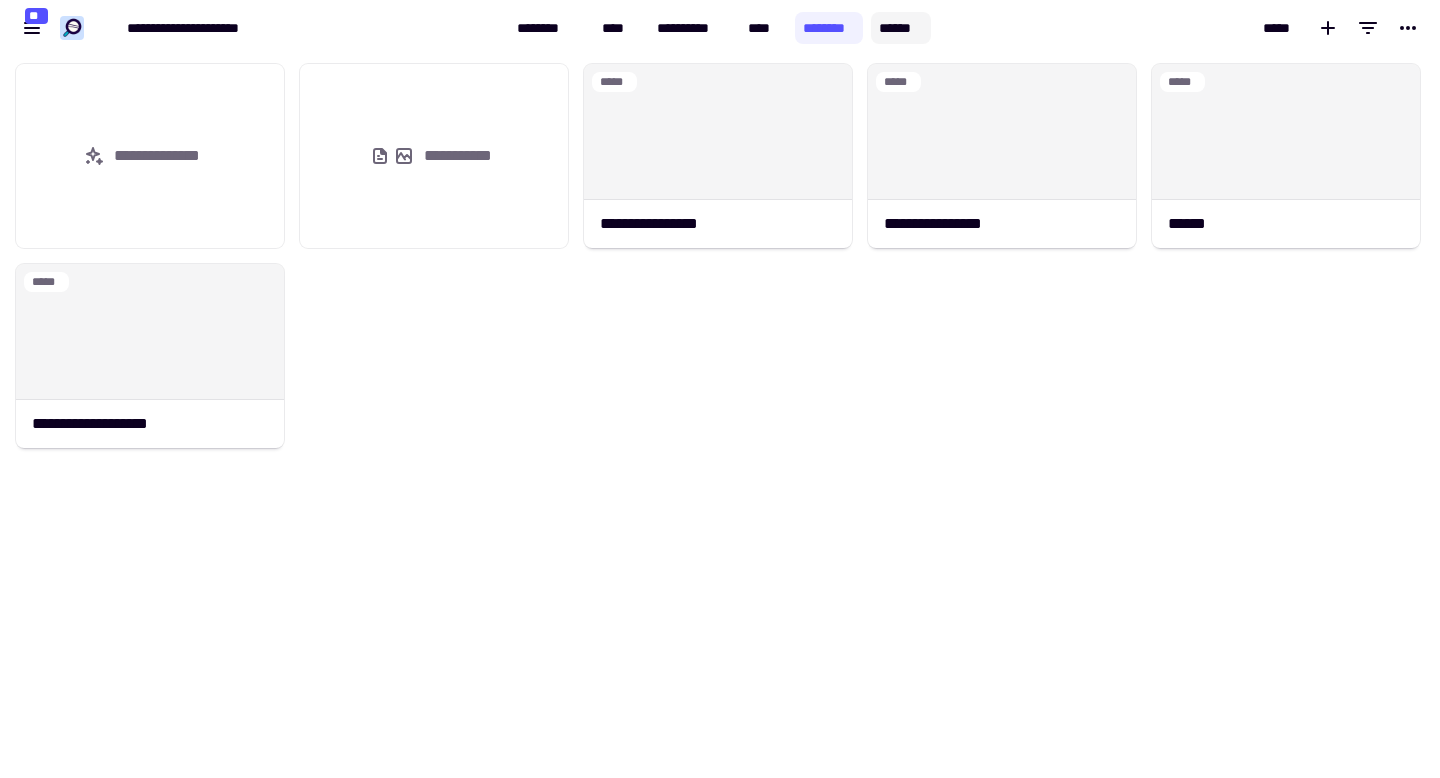 click on "******" 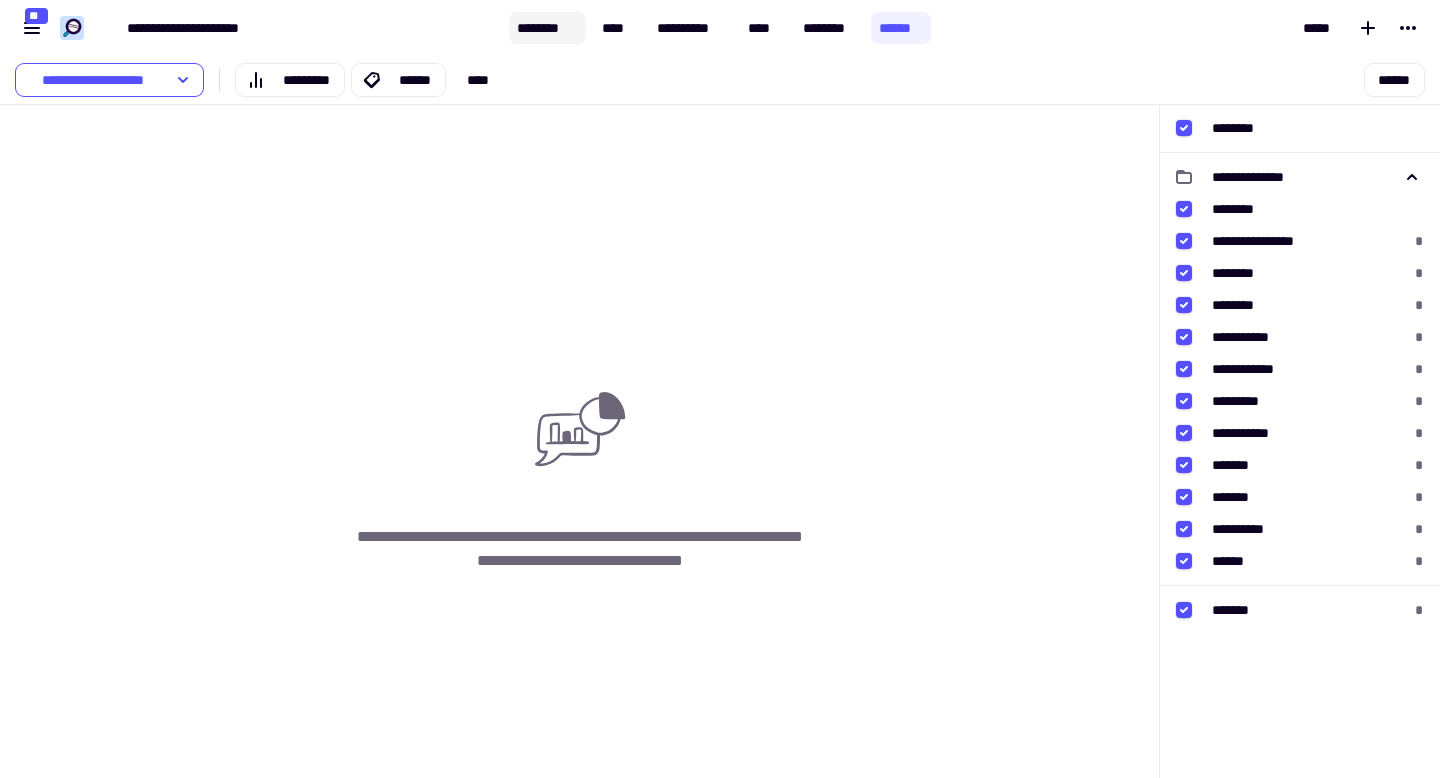 click on "********" 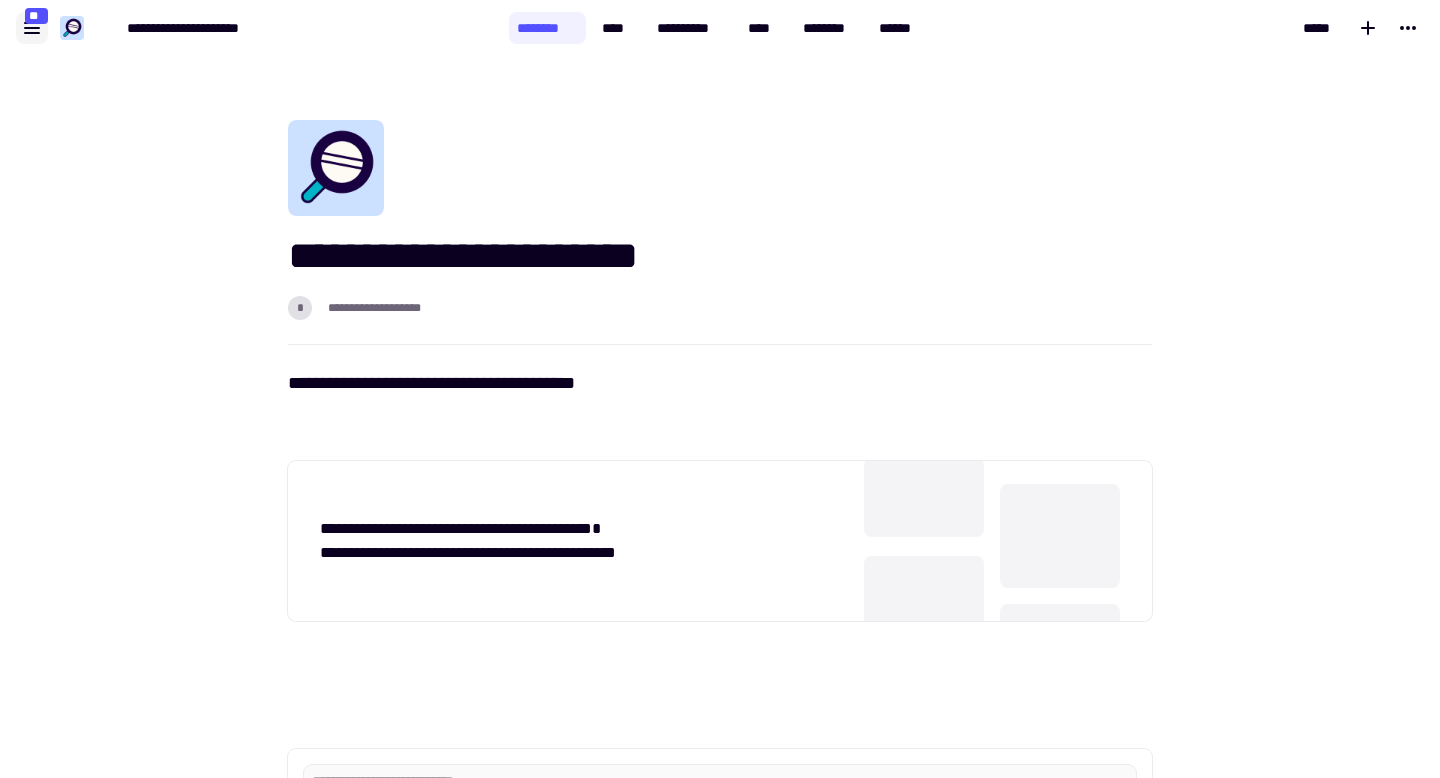click 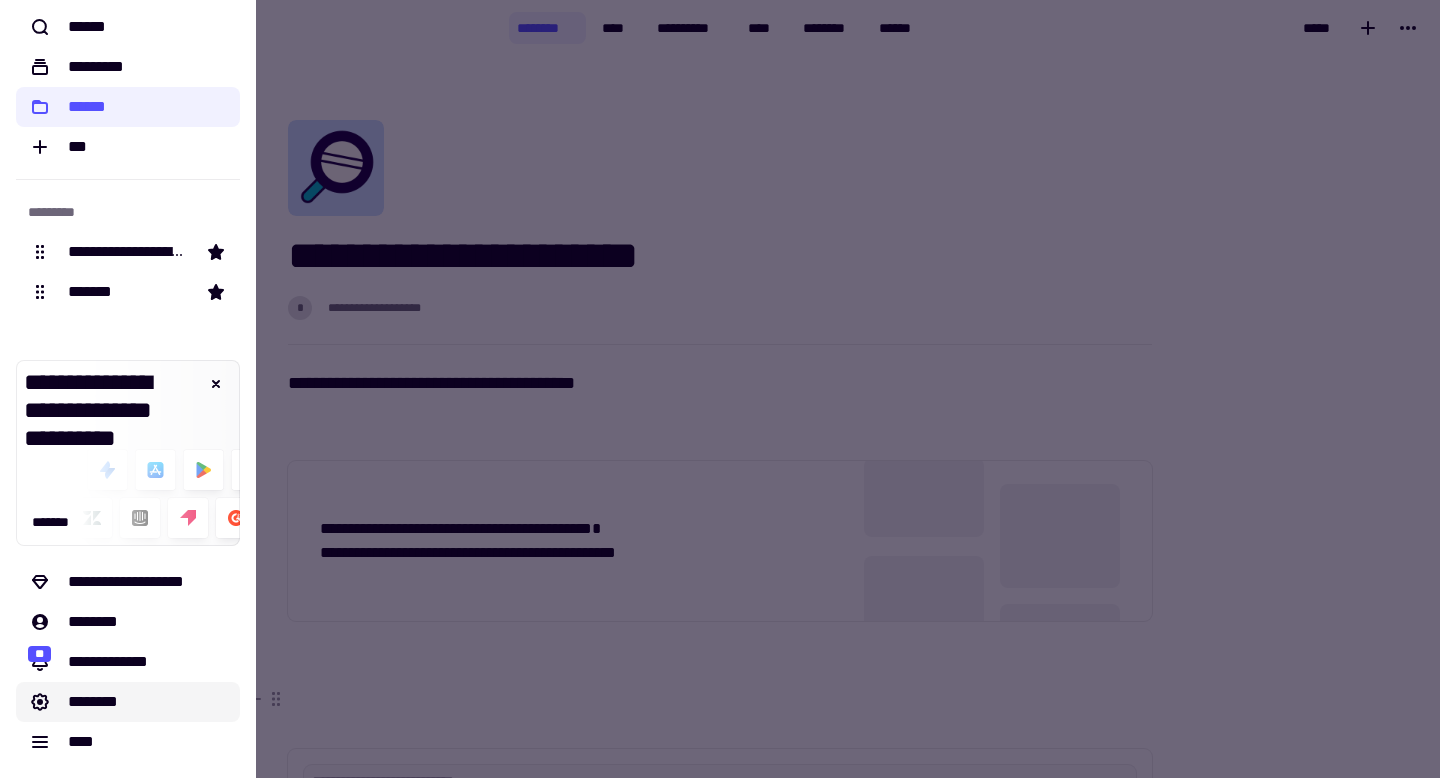 click on "********" 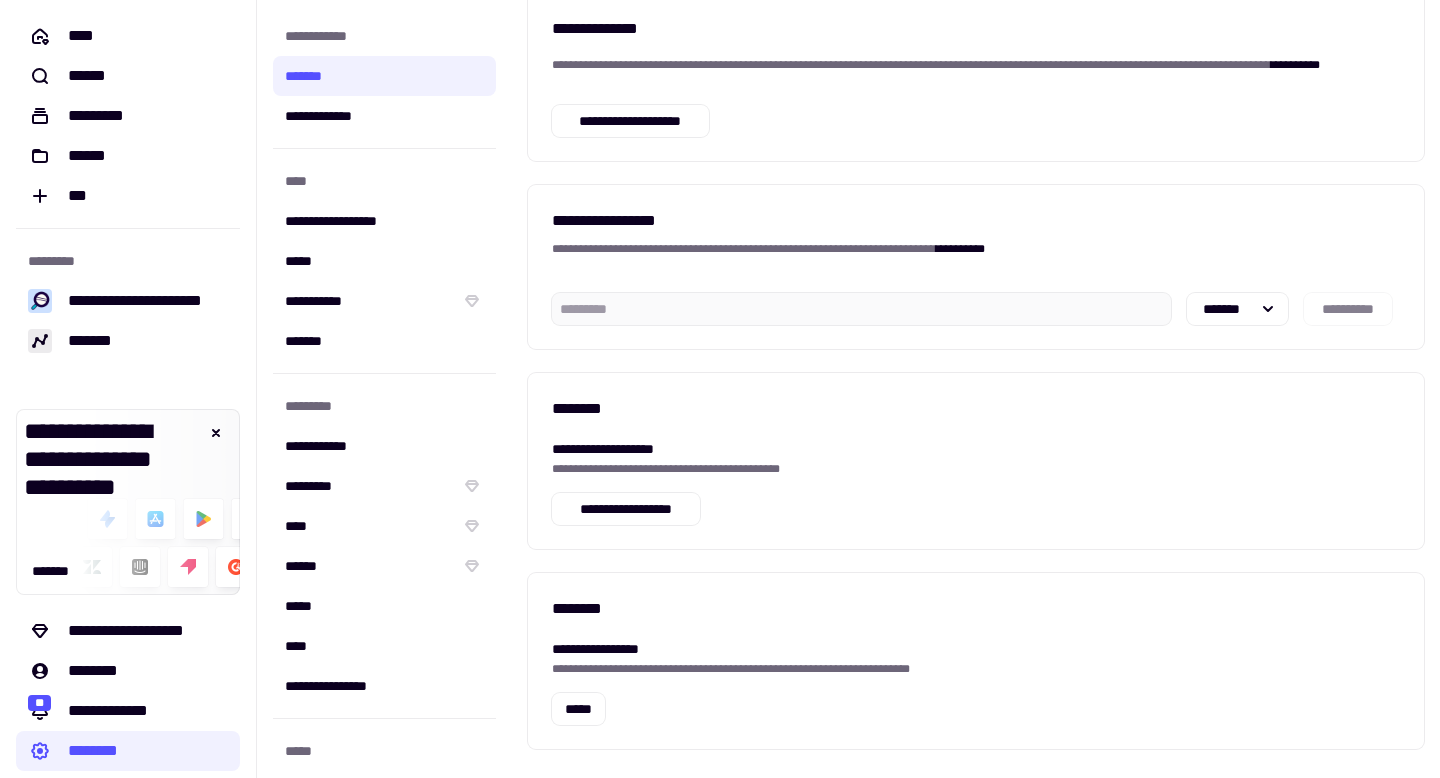 scroll, scrollTop: 764, scrollLeft: 0, axis: vertical 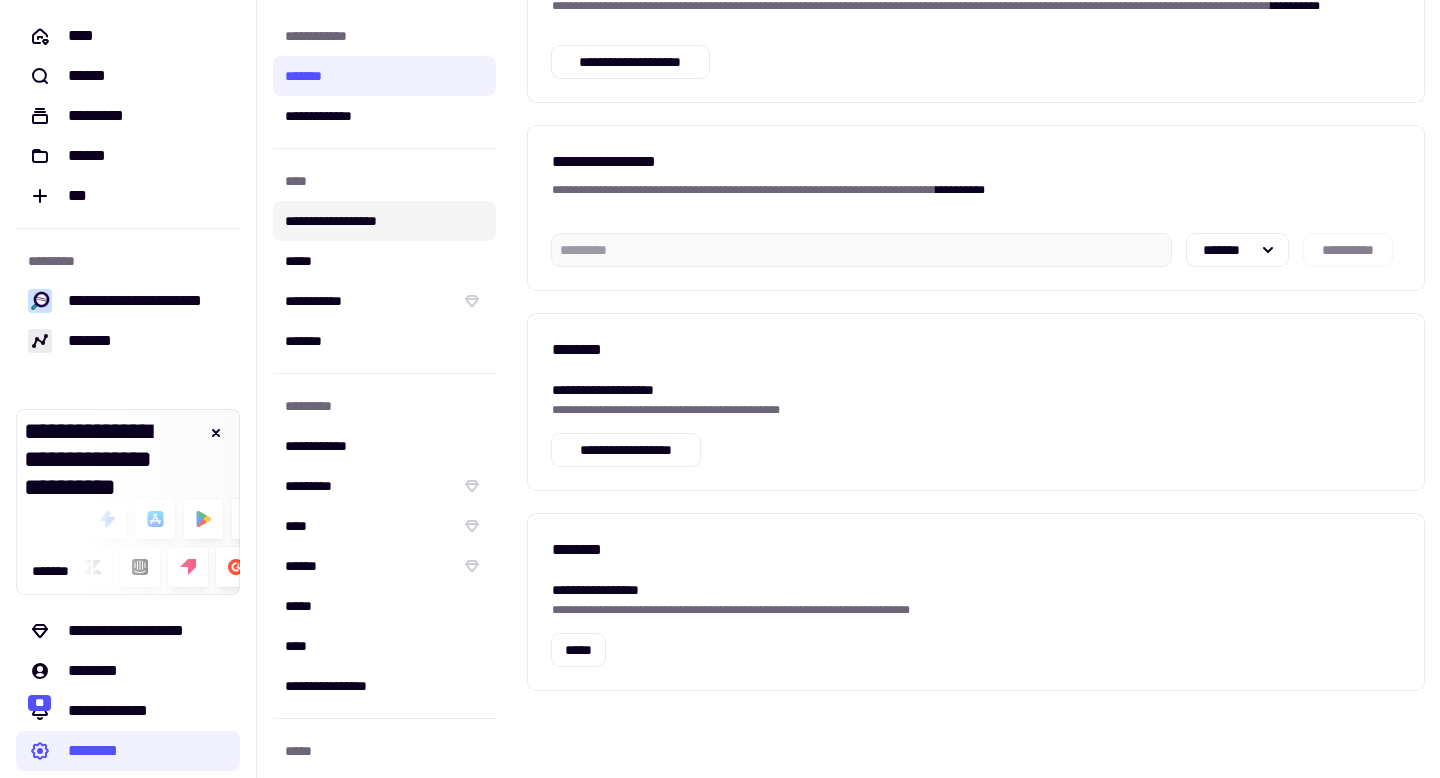 click on "**********" 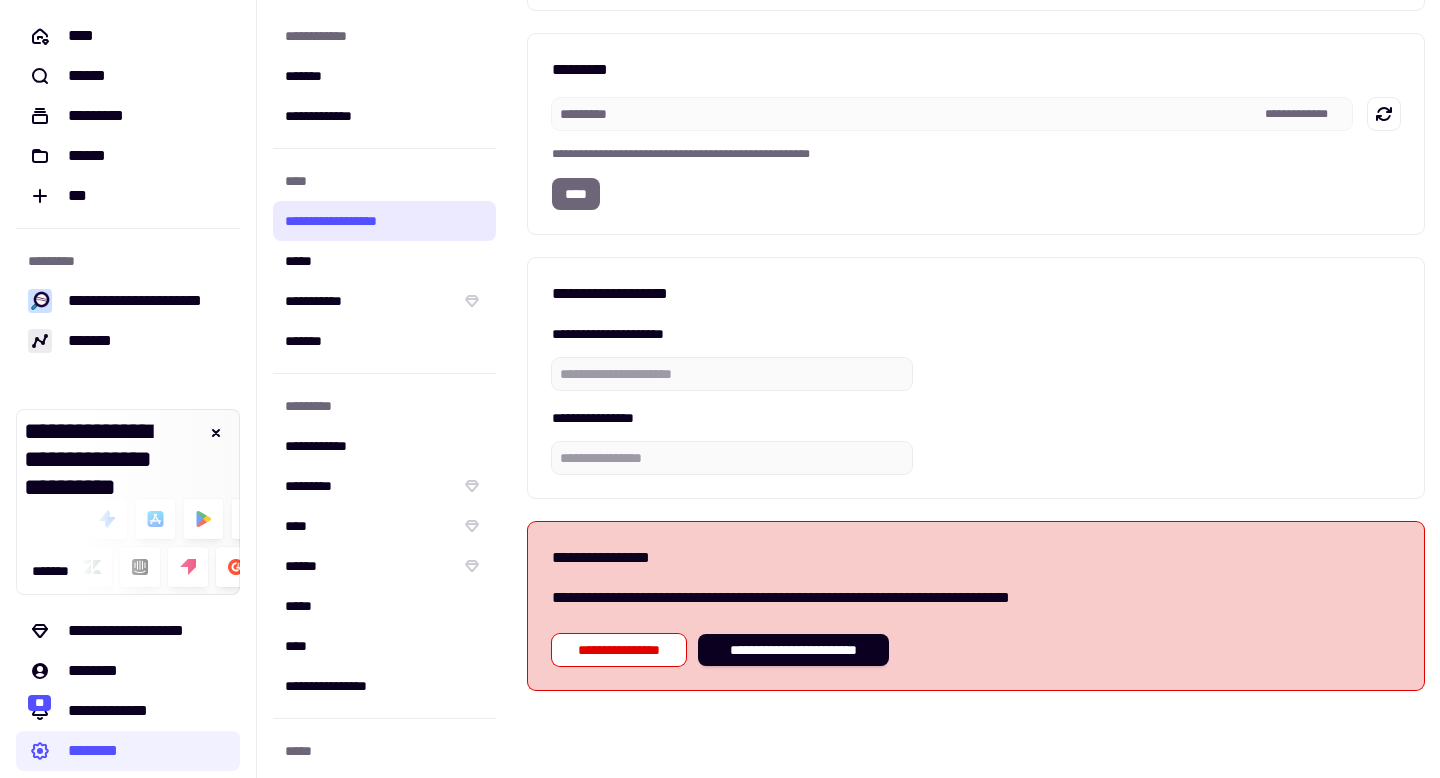 scroll, scrollTop: 474, scrollLeft: 0, axis: vertical 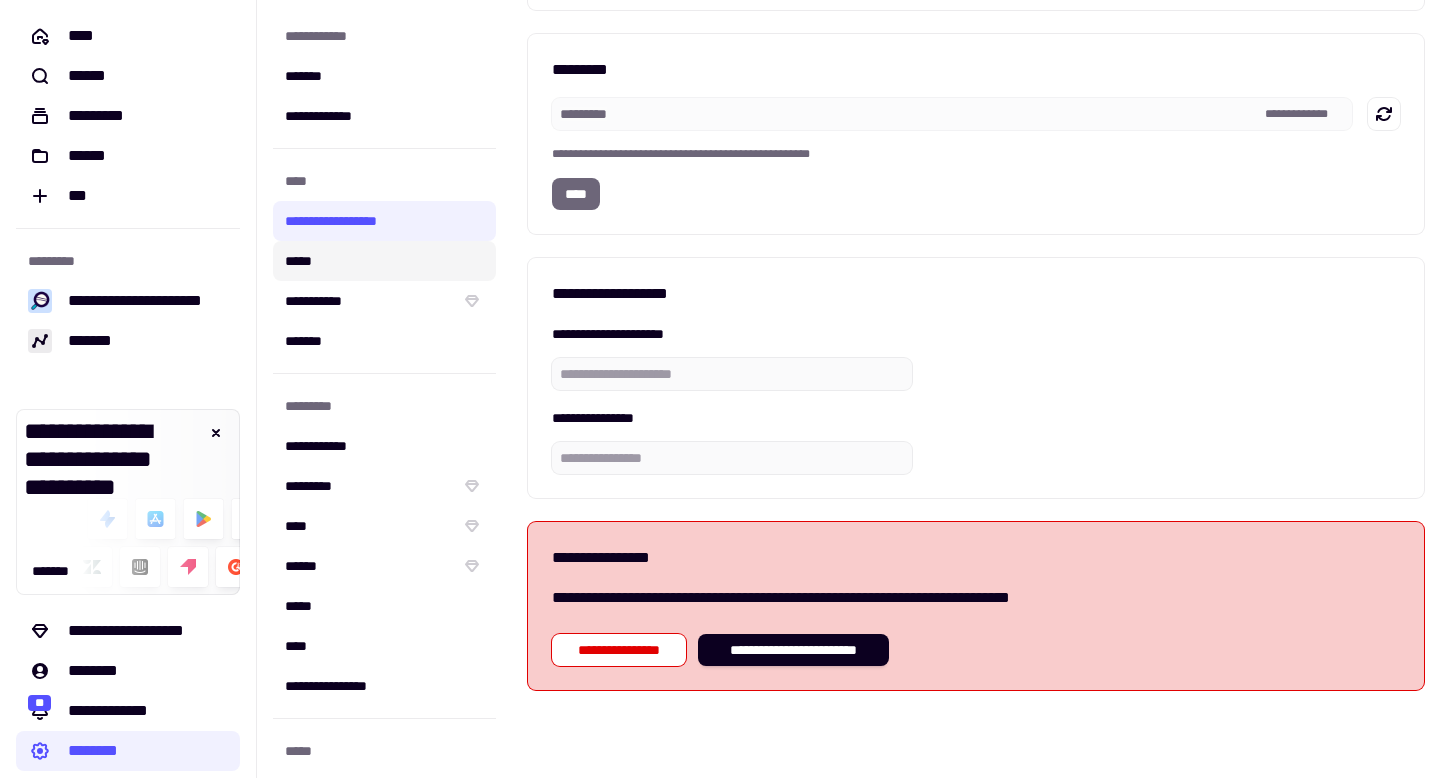 click on "*****" 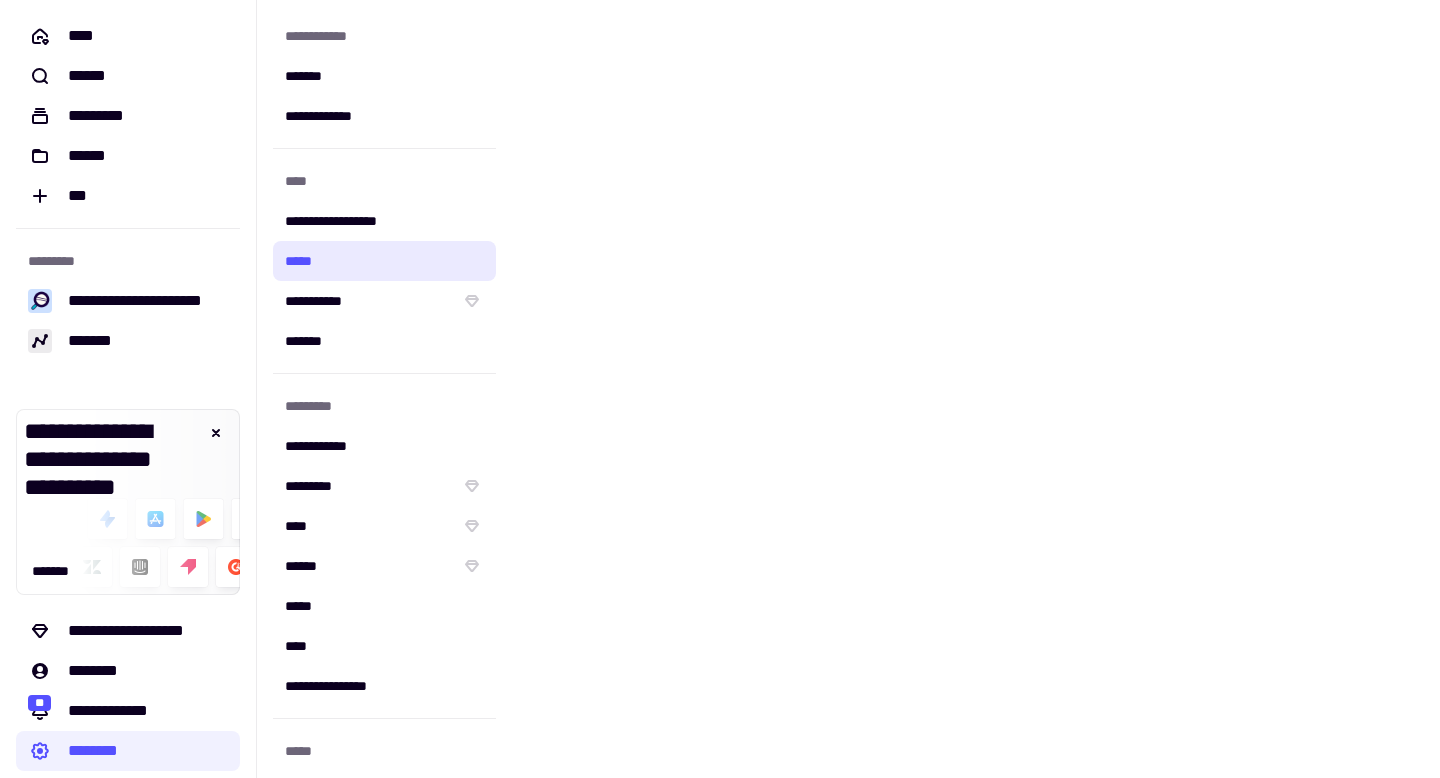 scroll, scrollTop: 0, scrollLeft: 0, axis: both 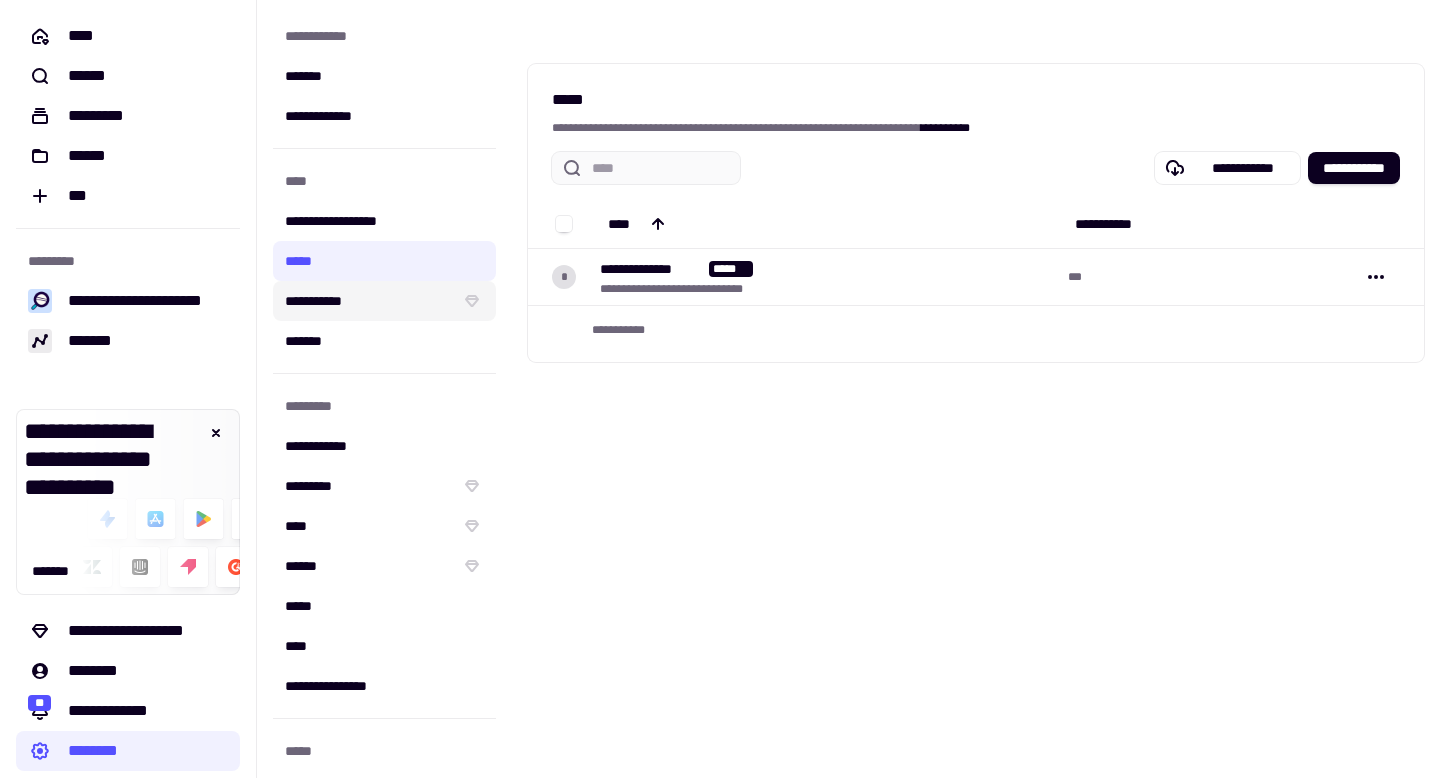 click on "**********" 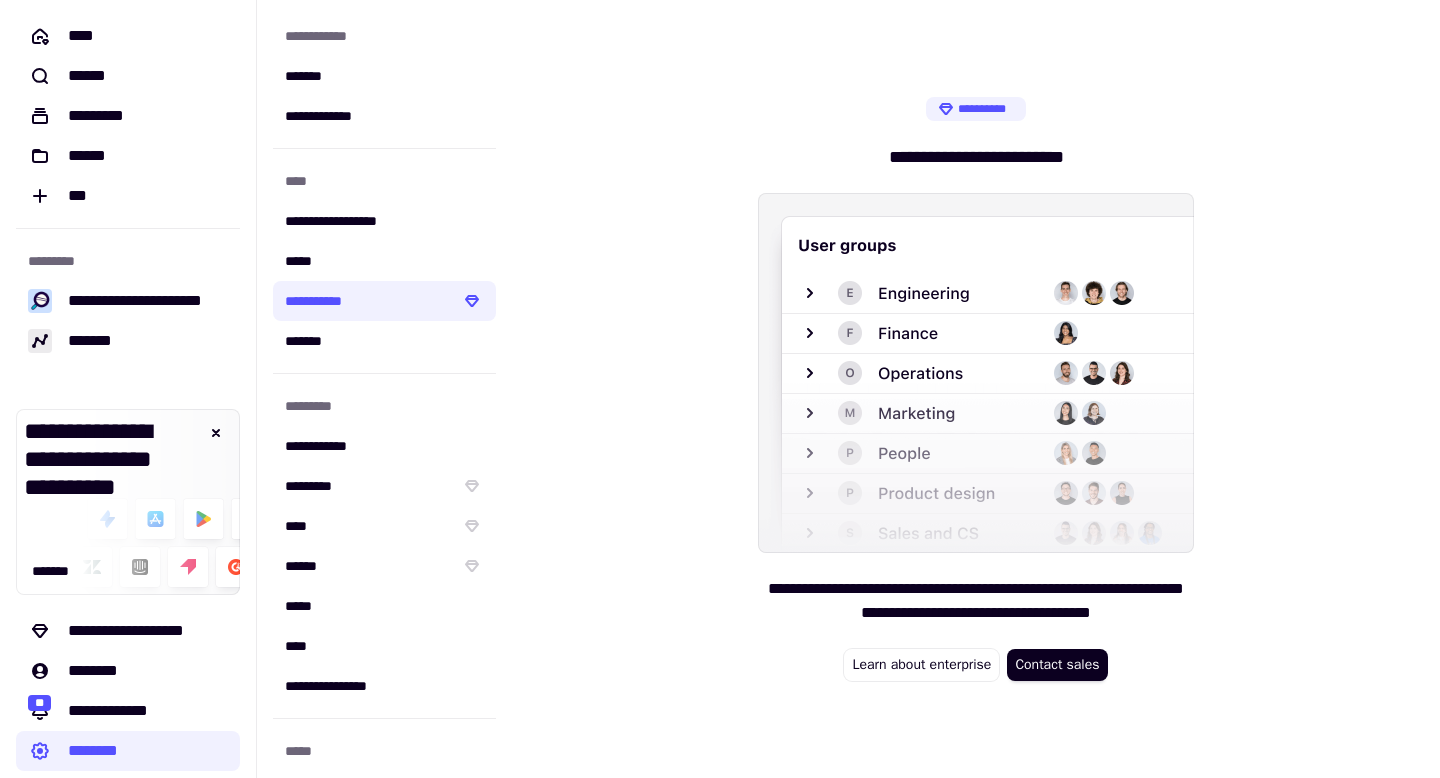 click on "*********" 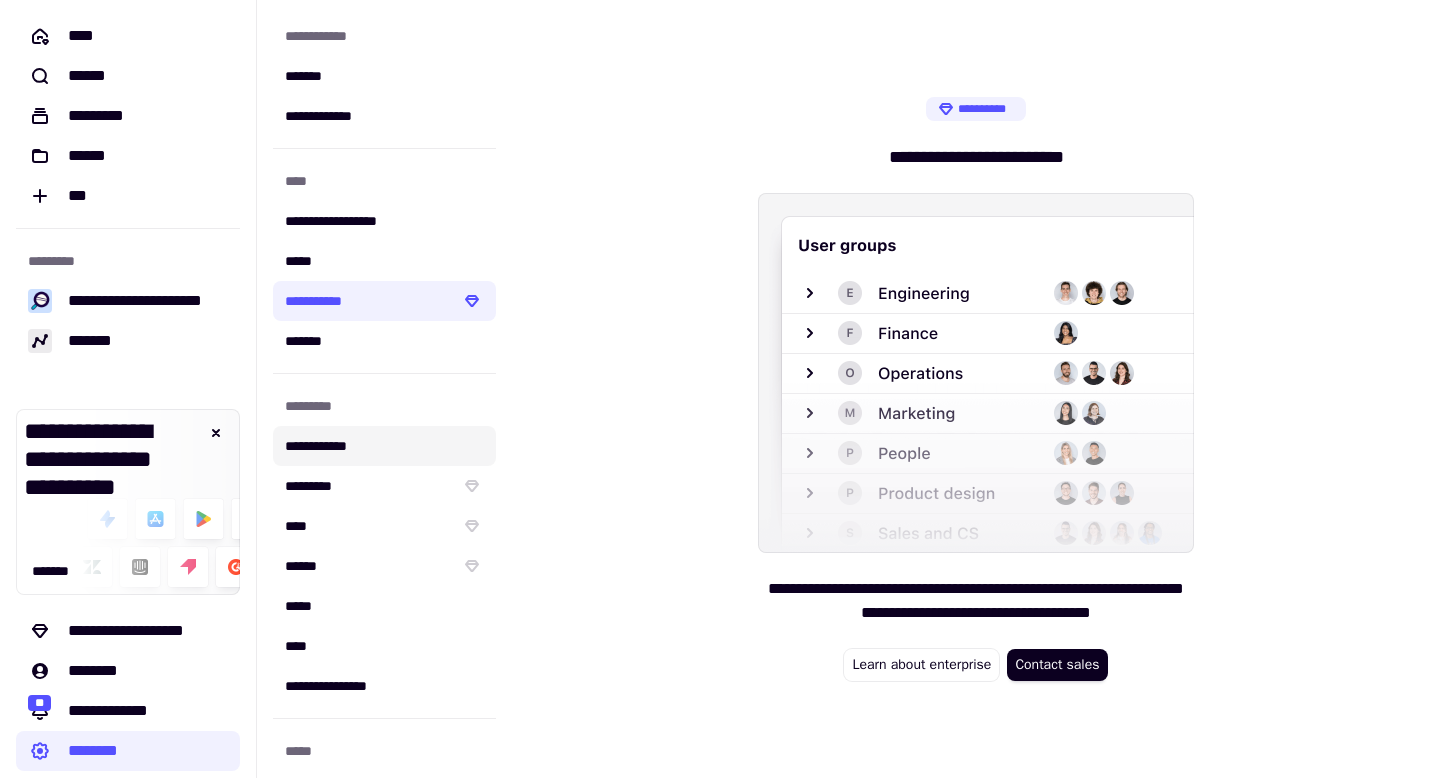 click on "**********" 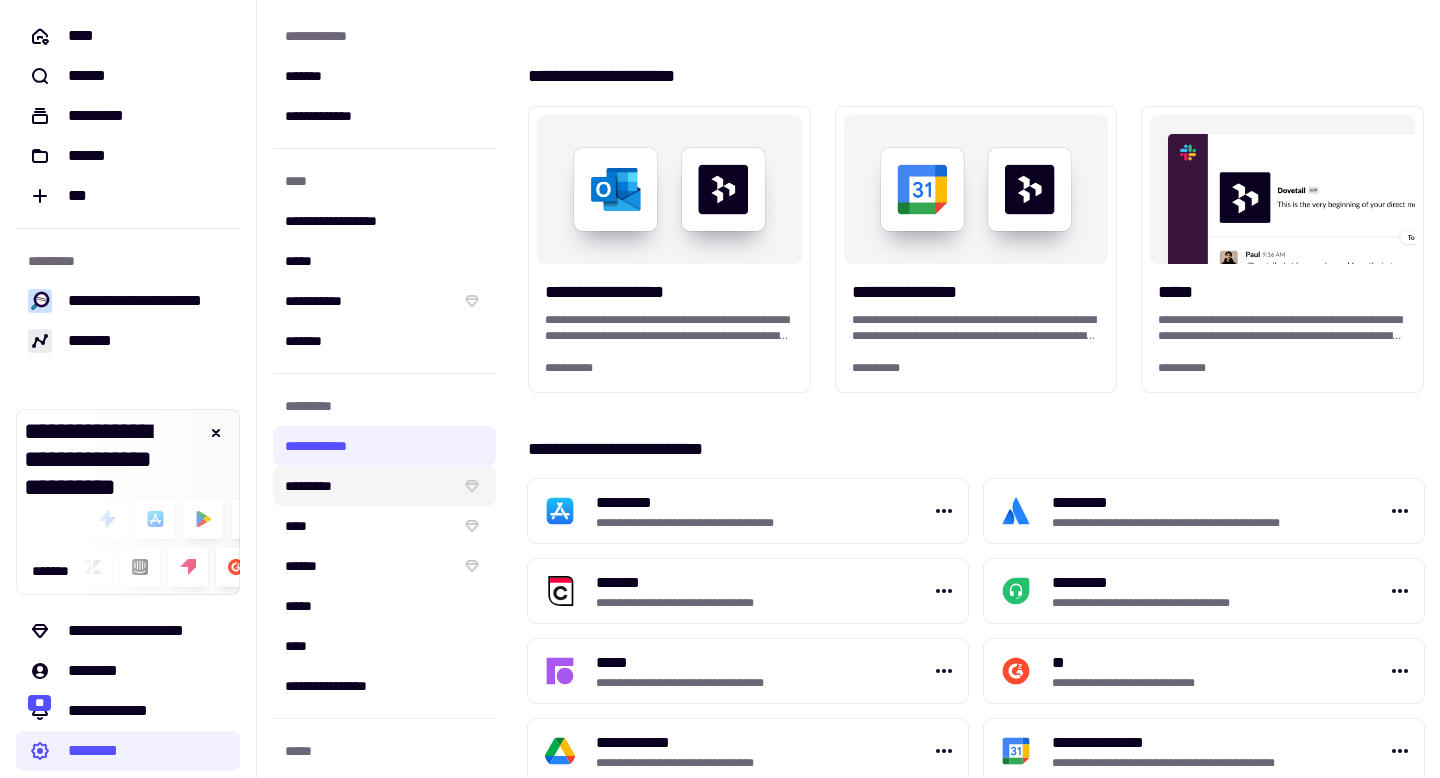 click on "*********" 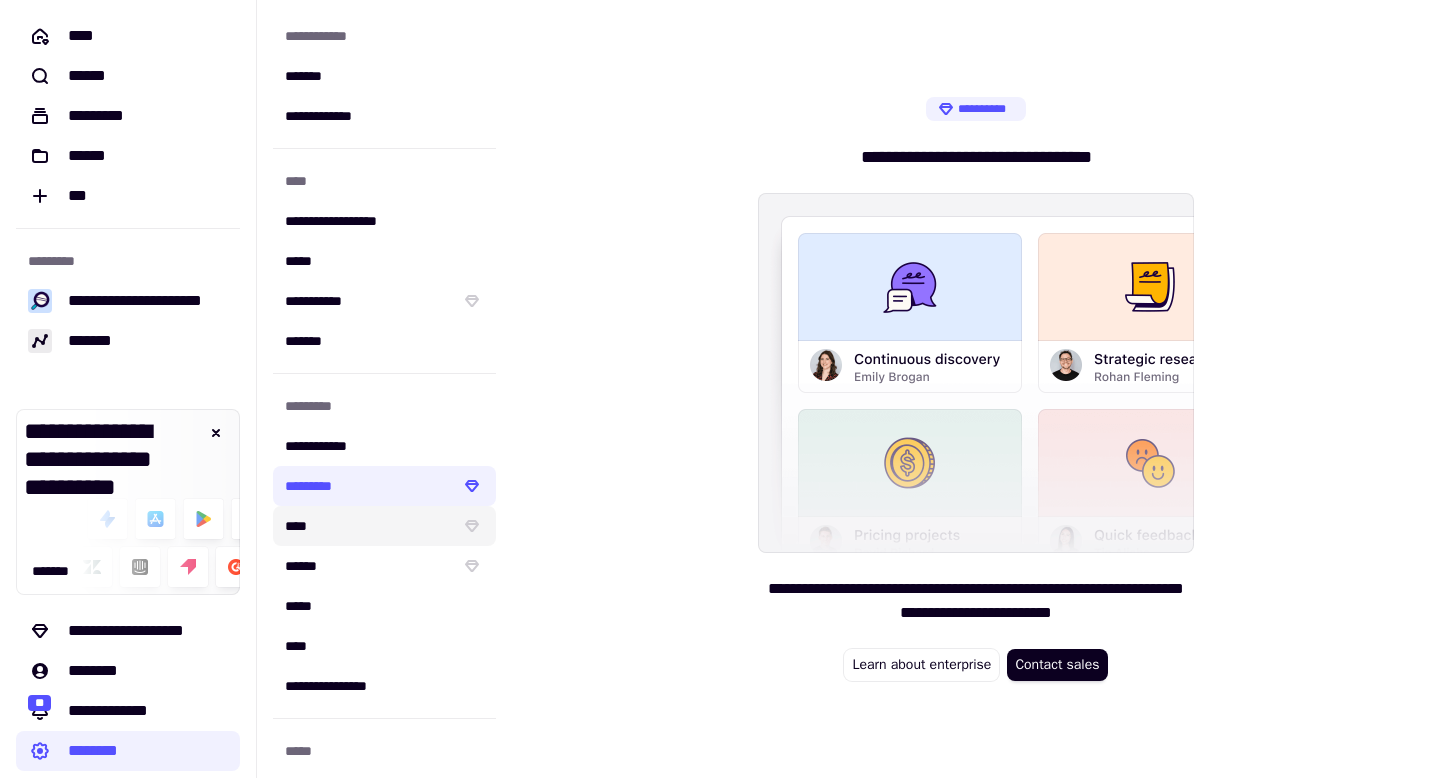 click on "****" 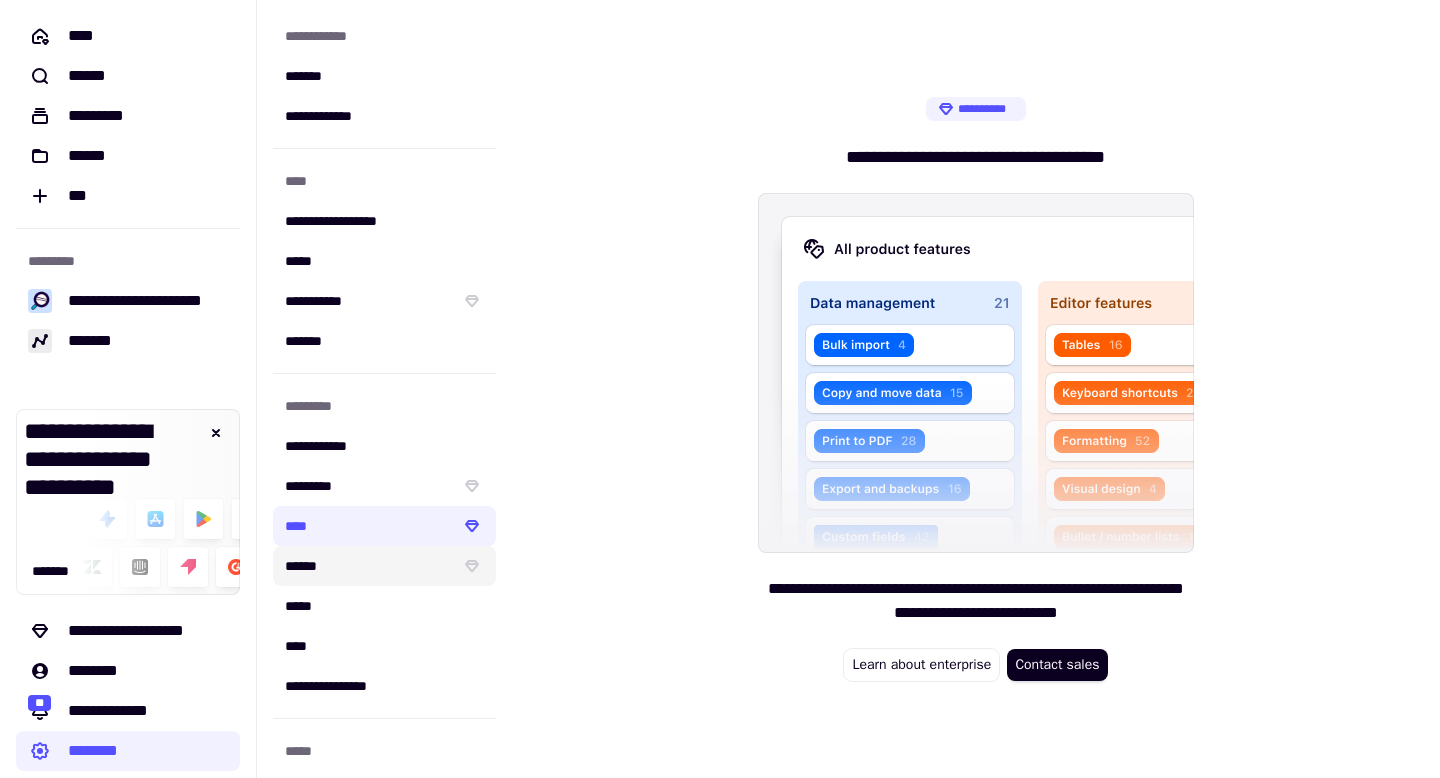 click on "******" 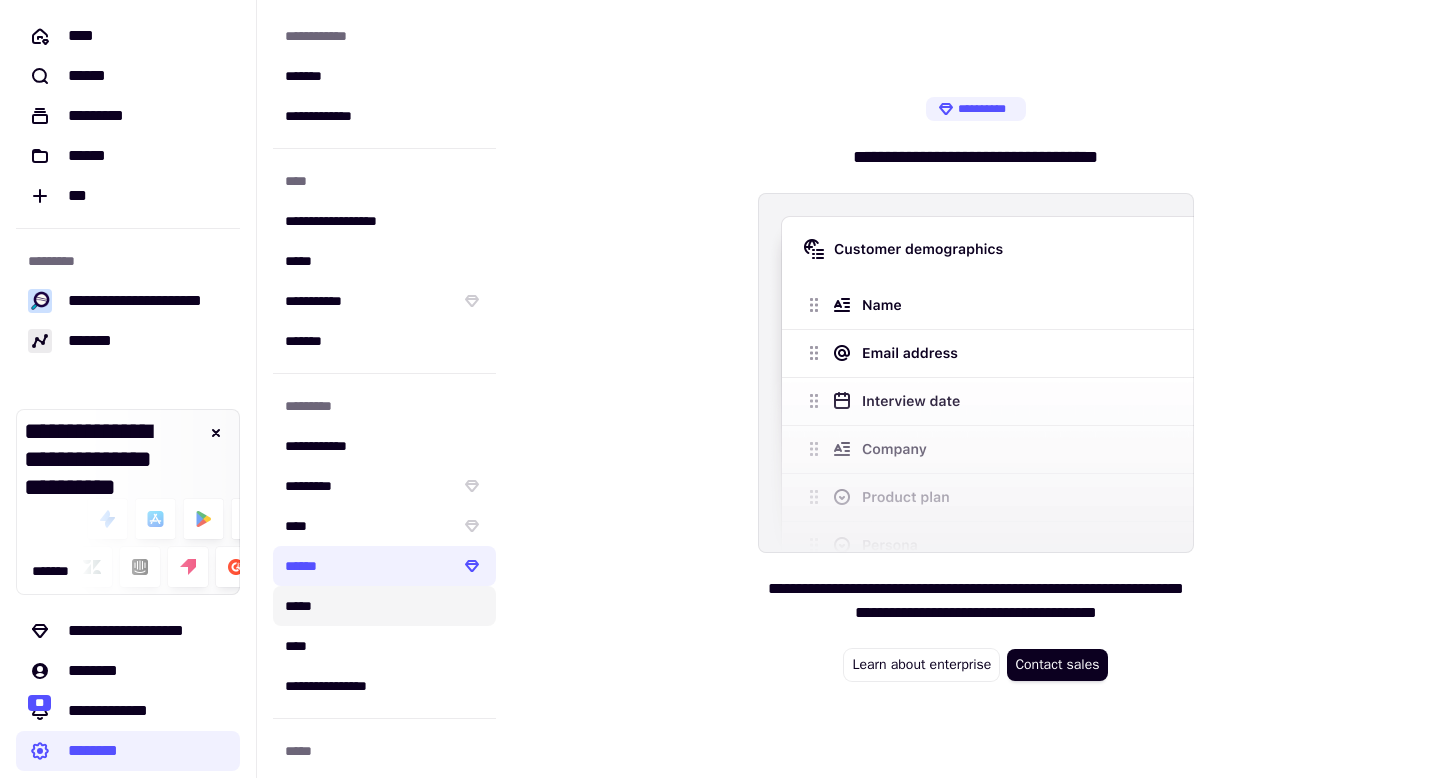 click on "*****" 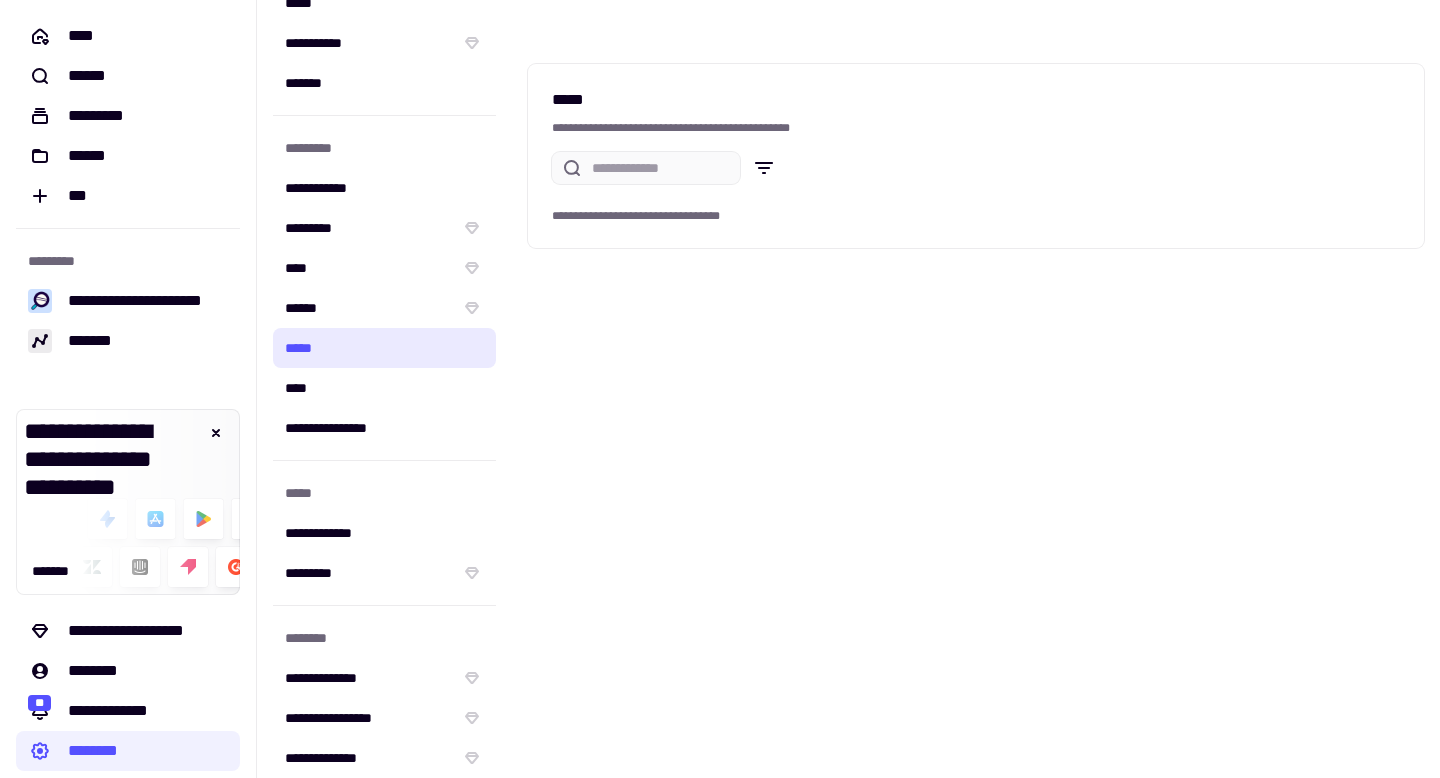 scroll, scrollTop: 274, scrollLeft: 0, axis: vertical 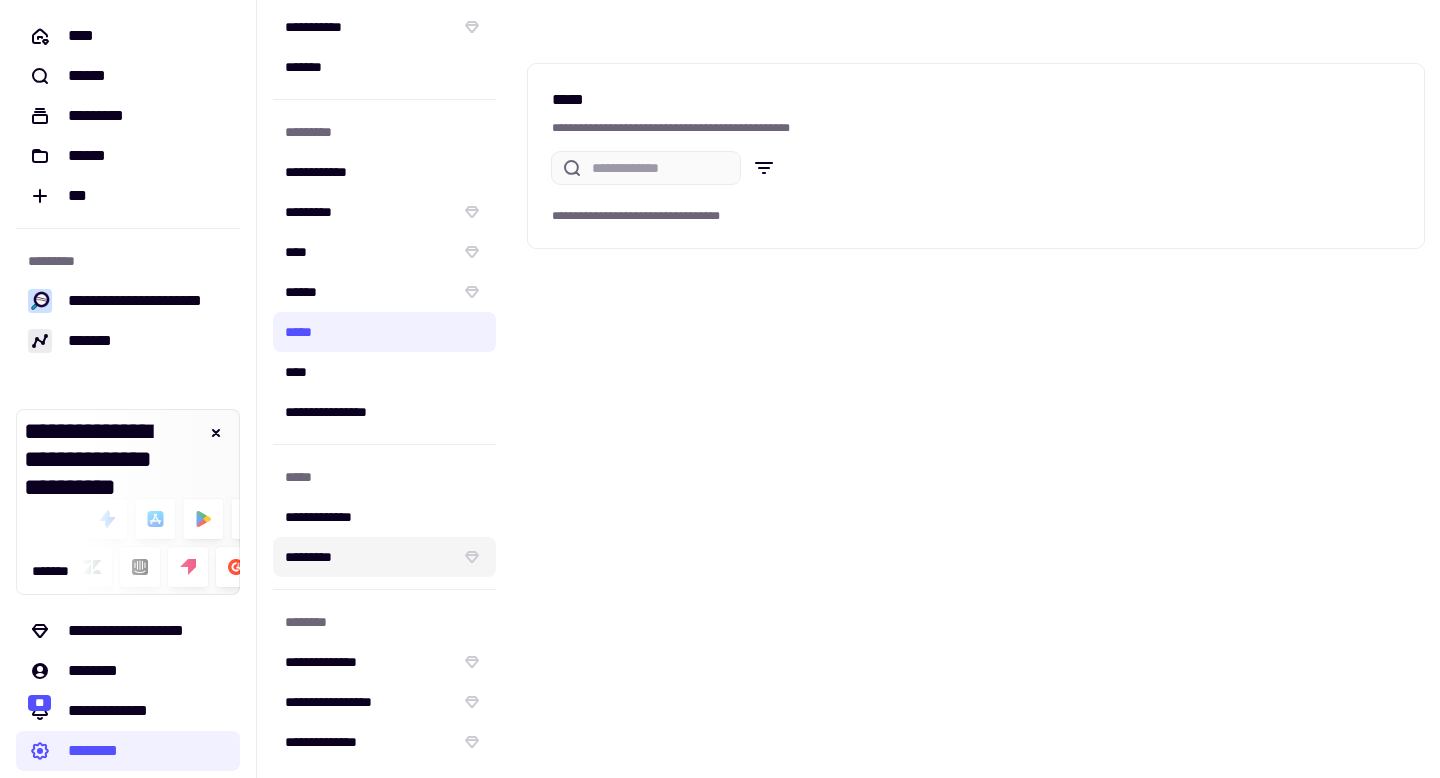 click on "*********" 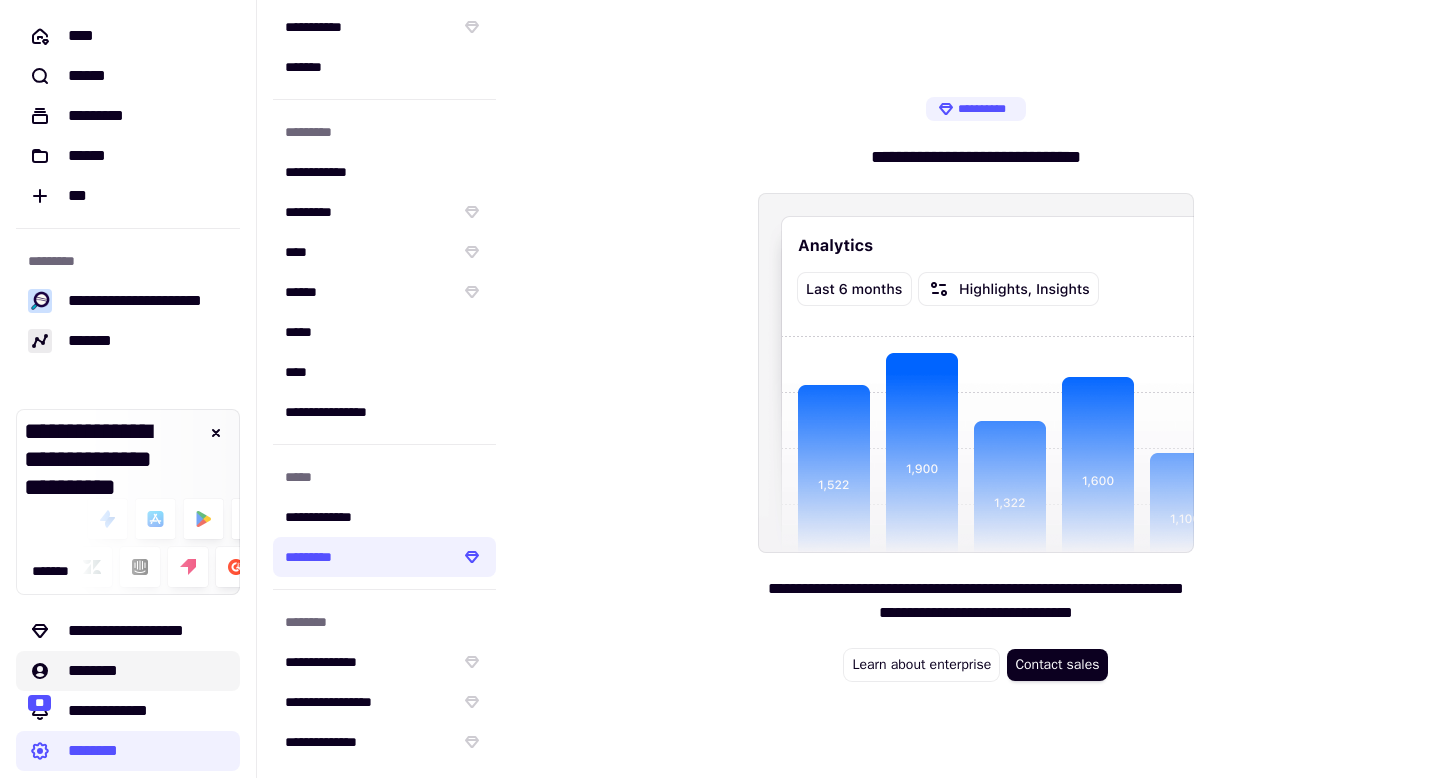 scroll, scrollTop: 49, scrollLeft: 0, axis: vertical 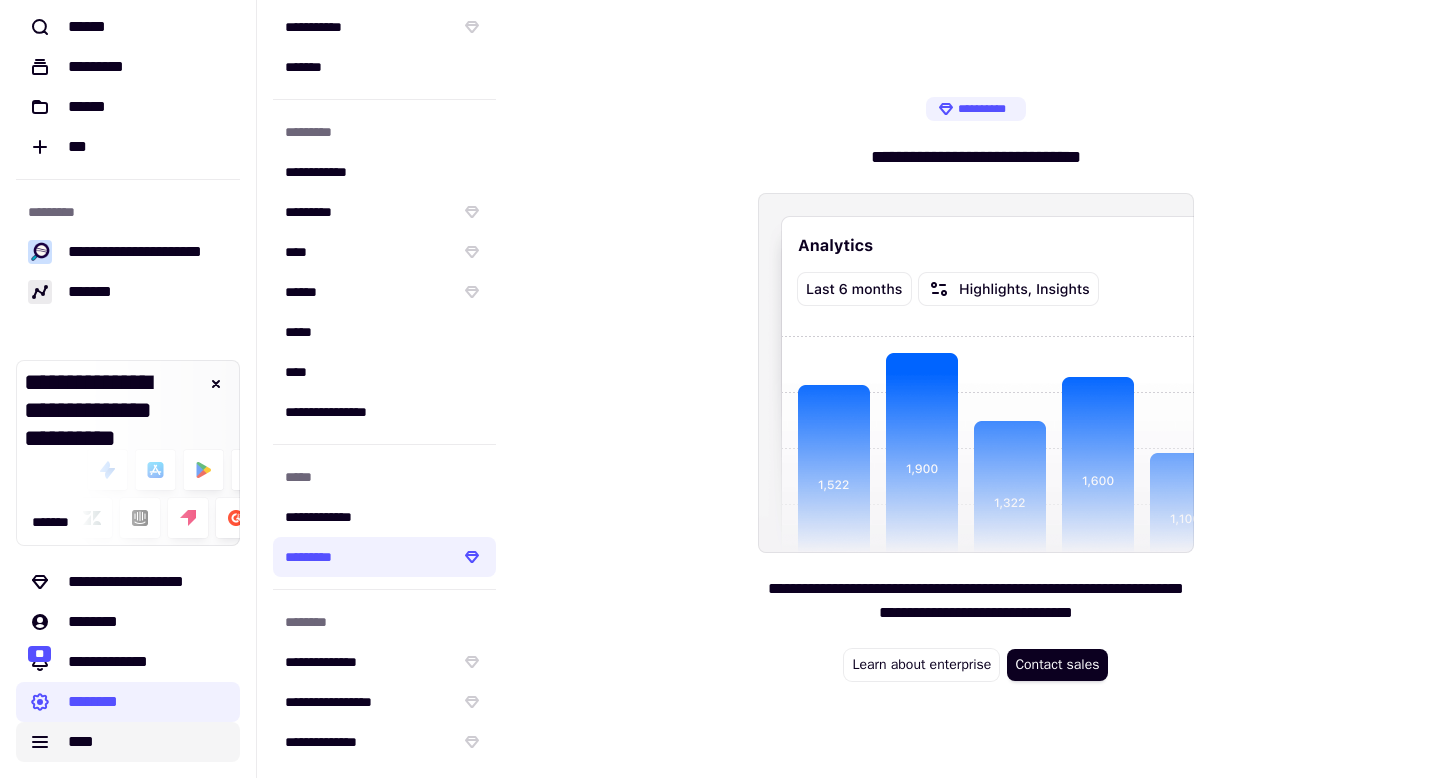 click on "****" 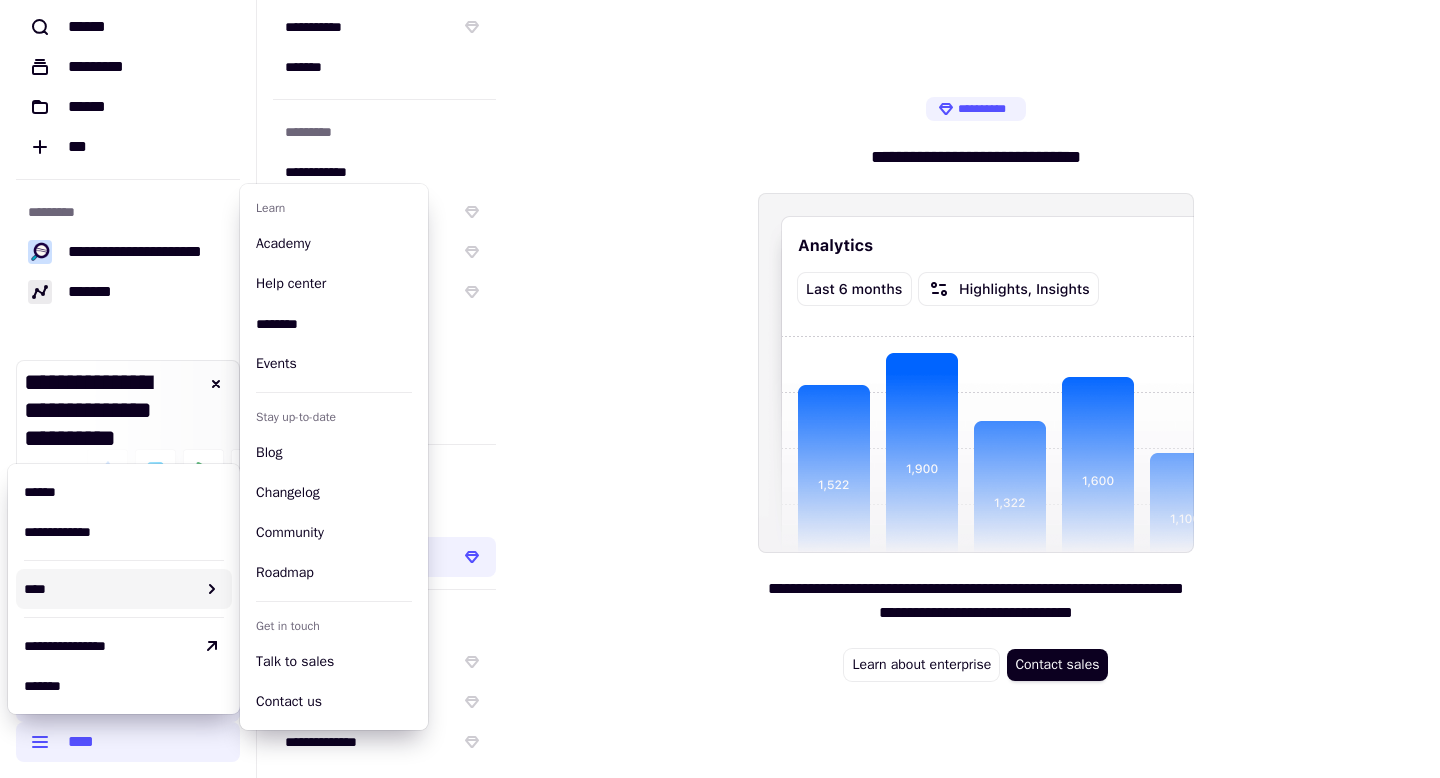 click on "****" at bounding box center (110, 589) 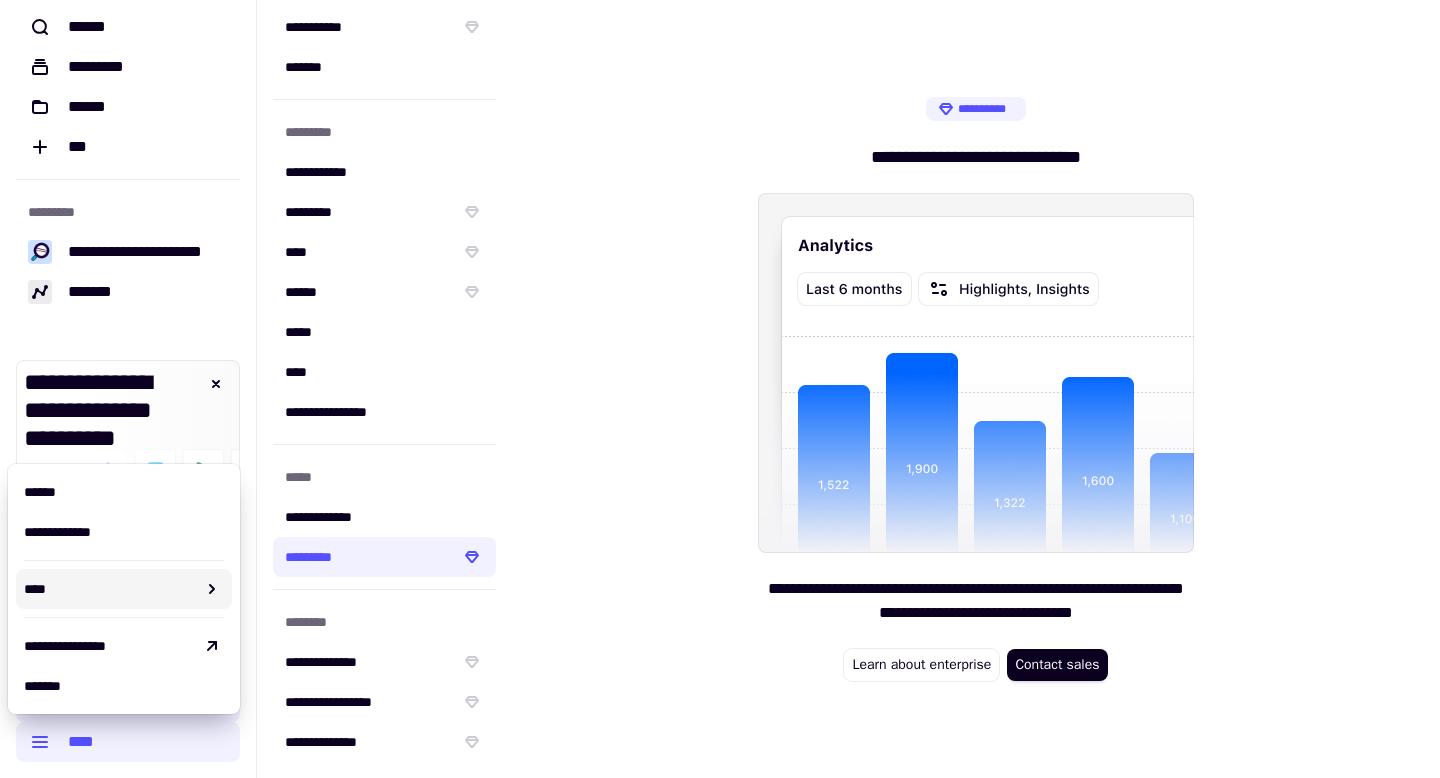 click 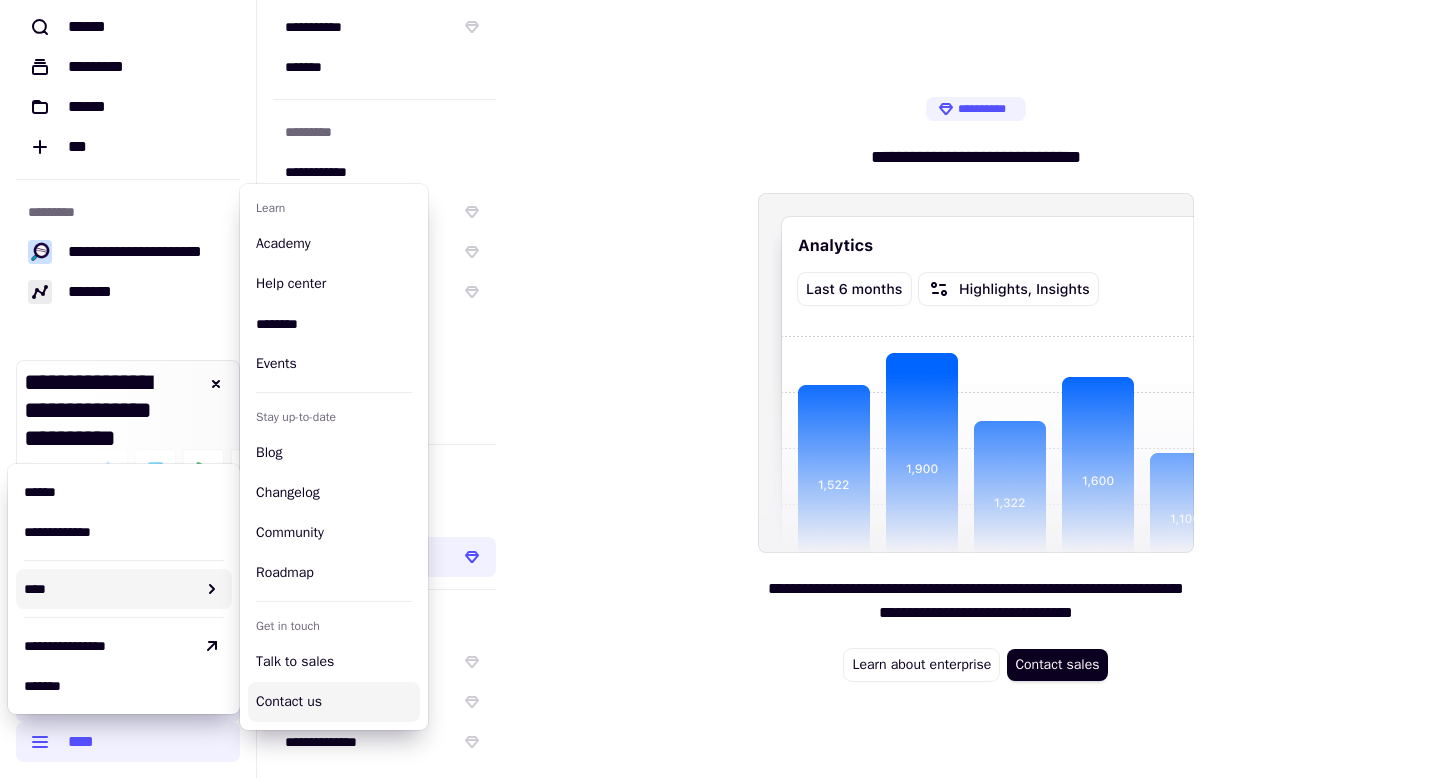 click on "Contact us" at bounding box center [334, 702] 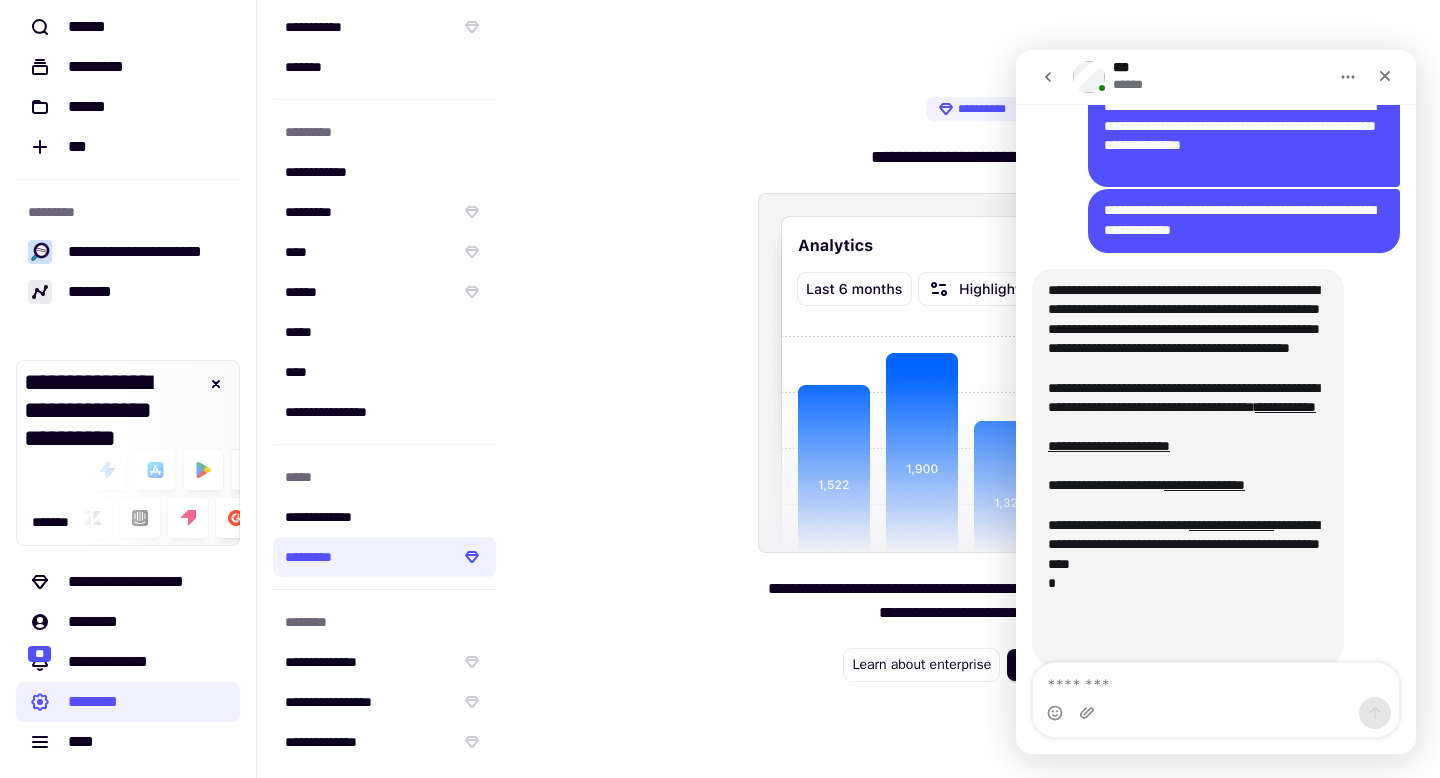 scroll, scrollTop: 1186, scrollLeft: 0, axis: vertical 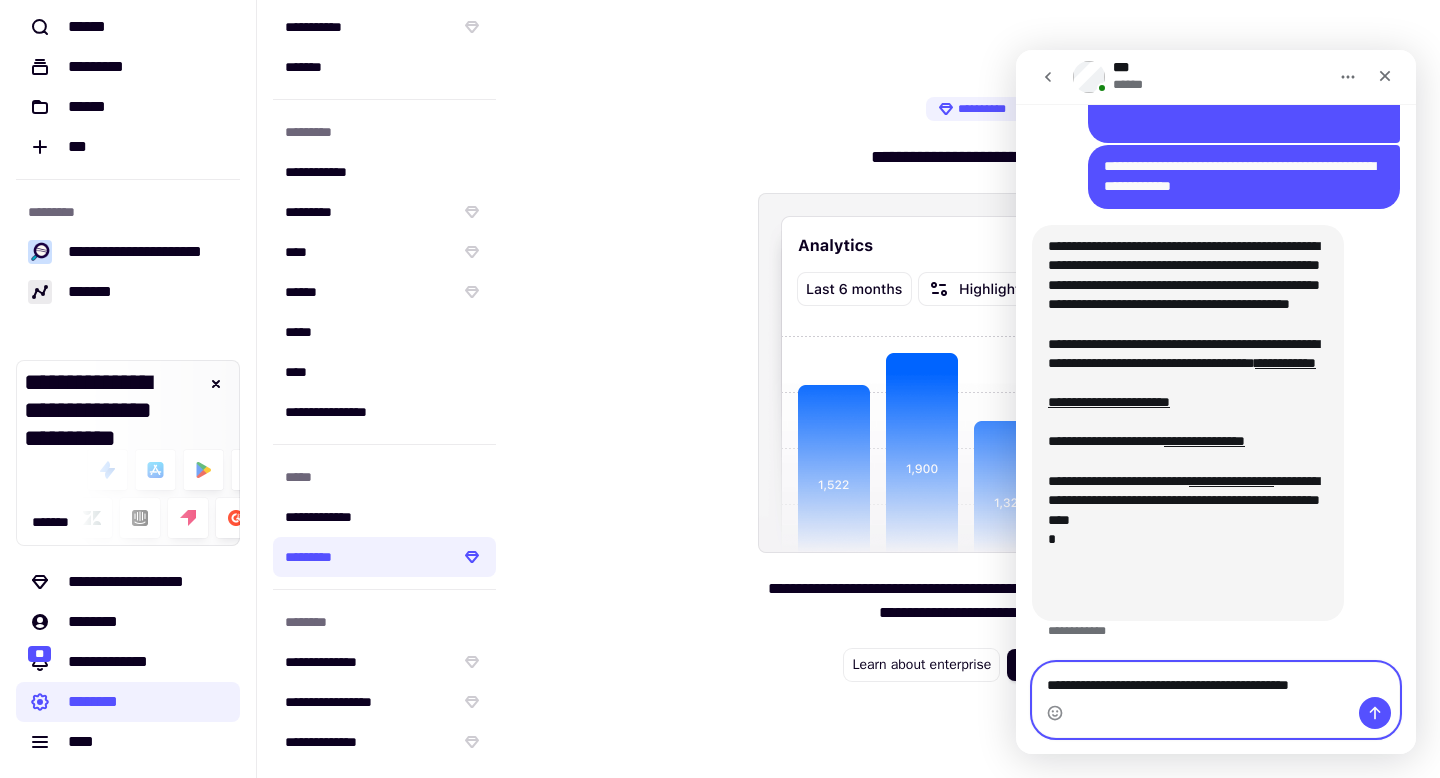 click on "**********" 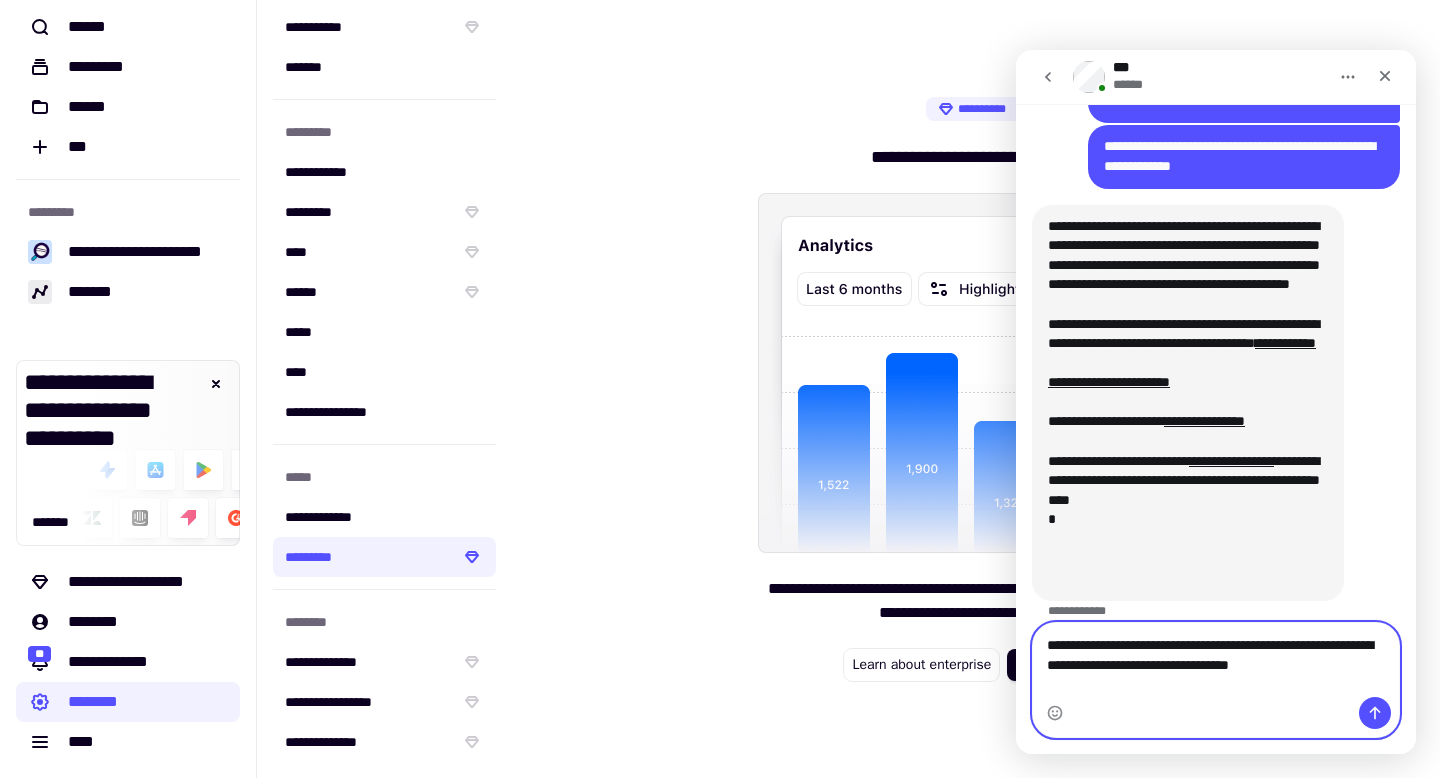 scroll, scrollTop: 1226, scrollLeft: 0, axis: vertical 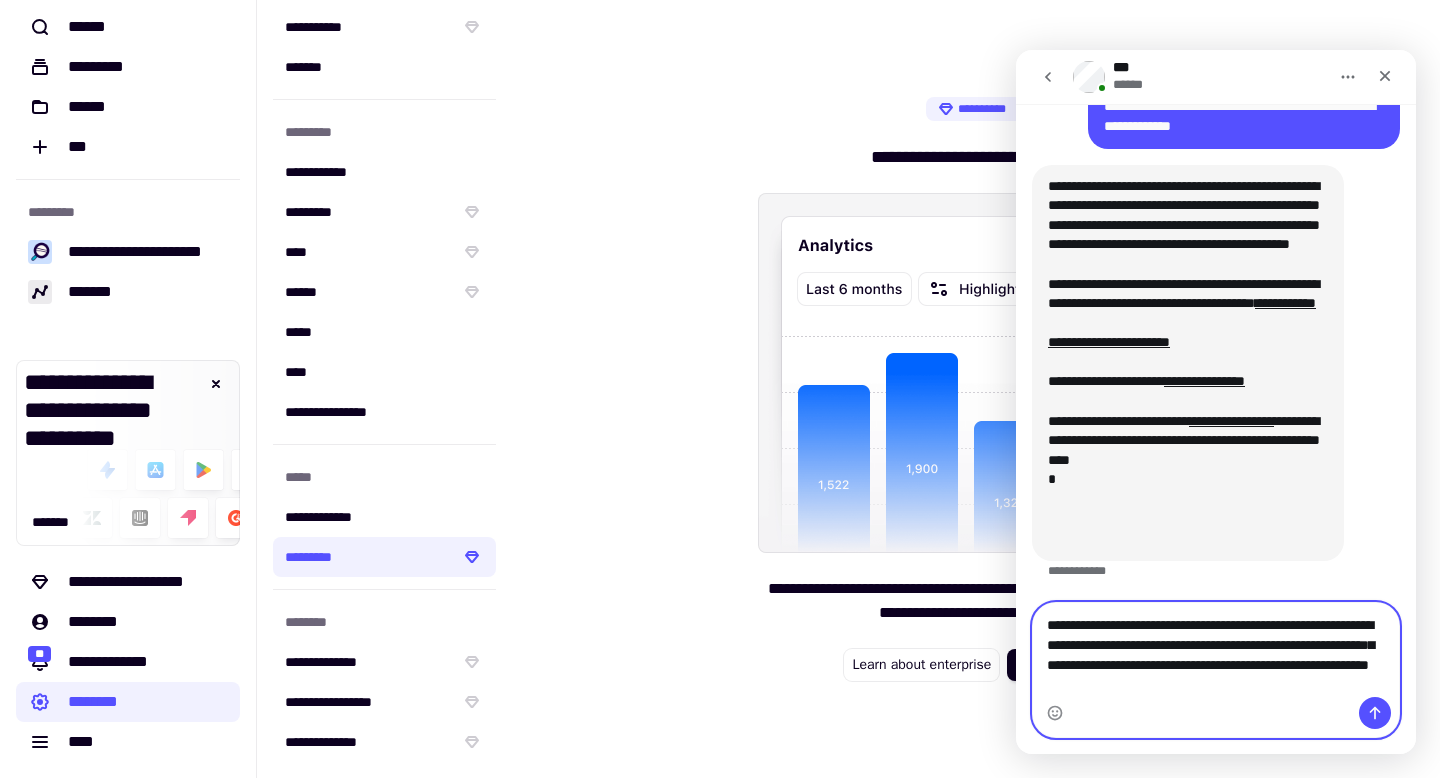 type on "**********" 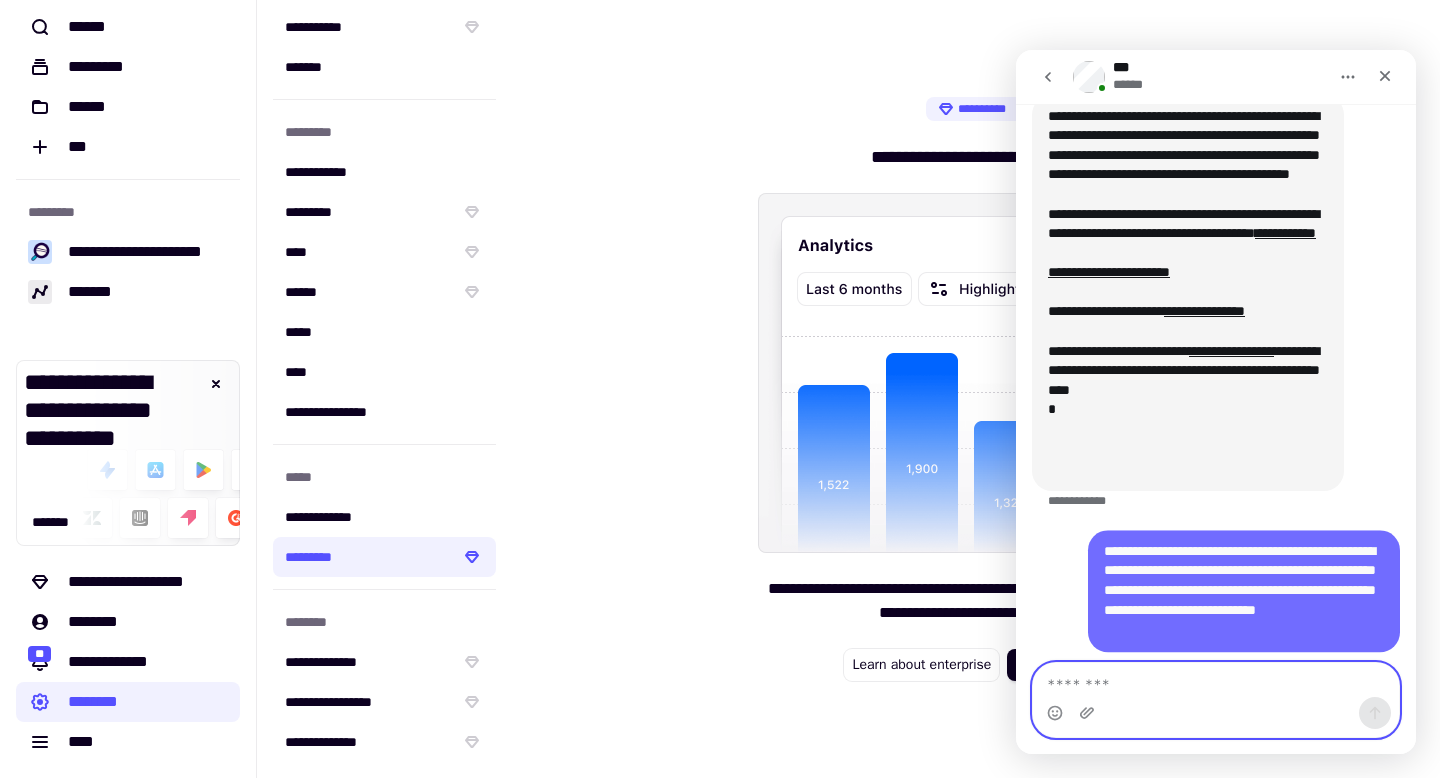 scroll, scrollTop: 1324, scrollLeft: 0, axis: vertical 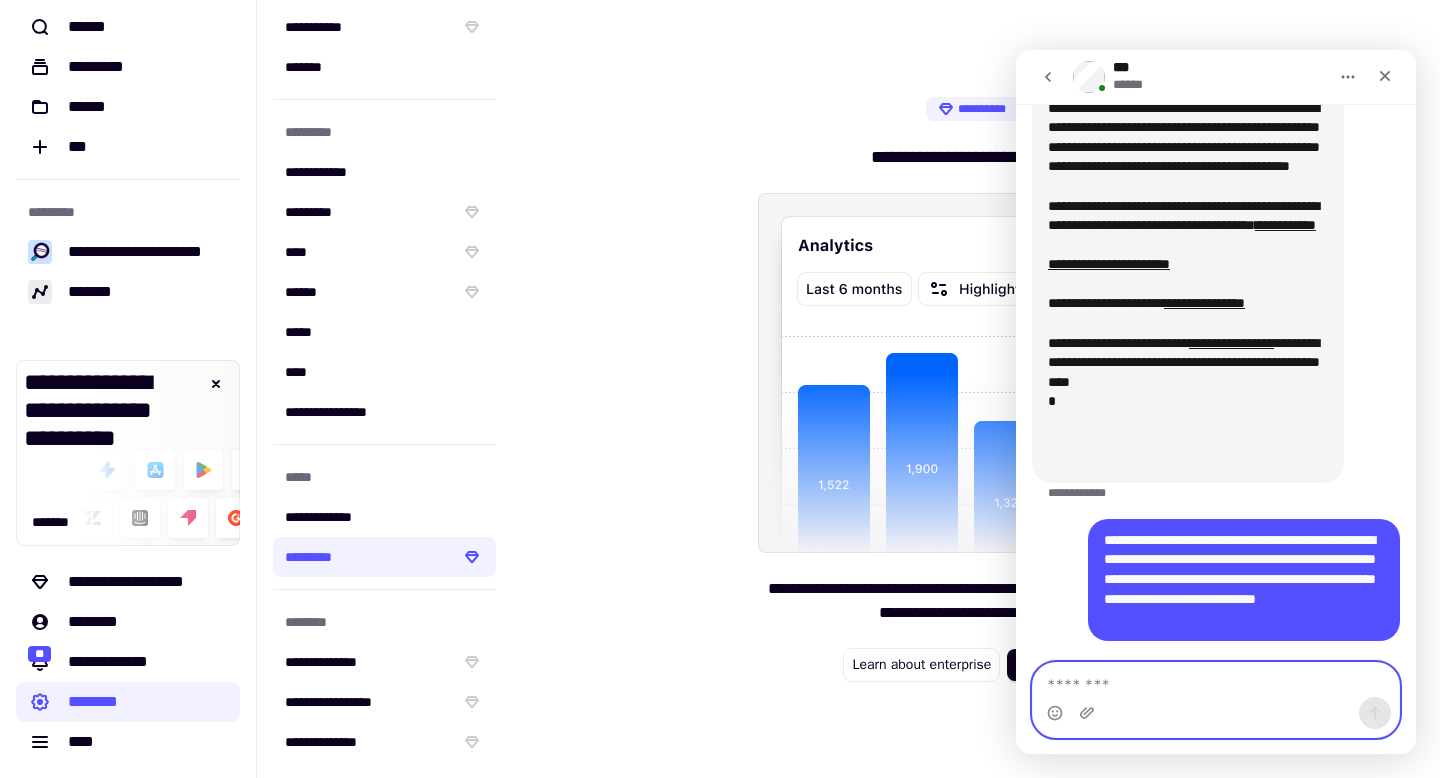 type 